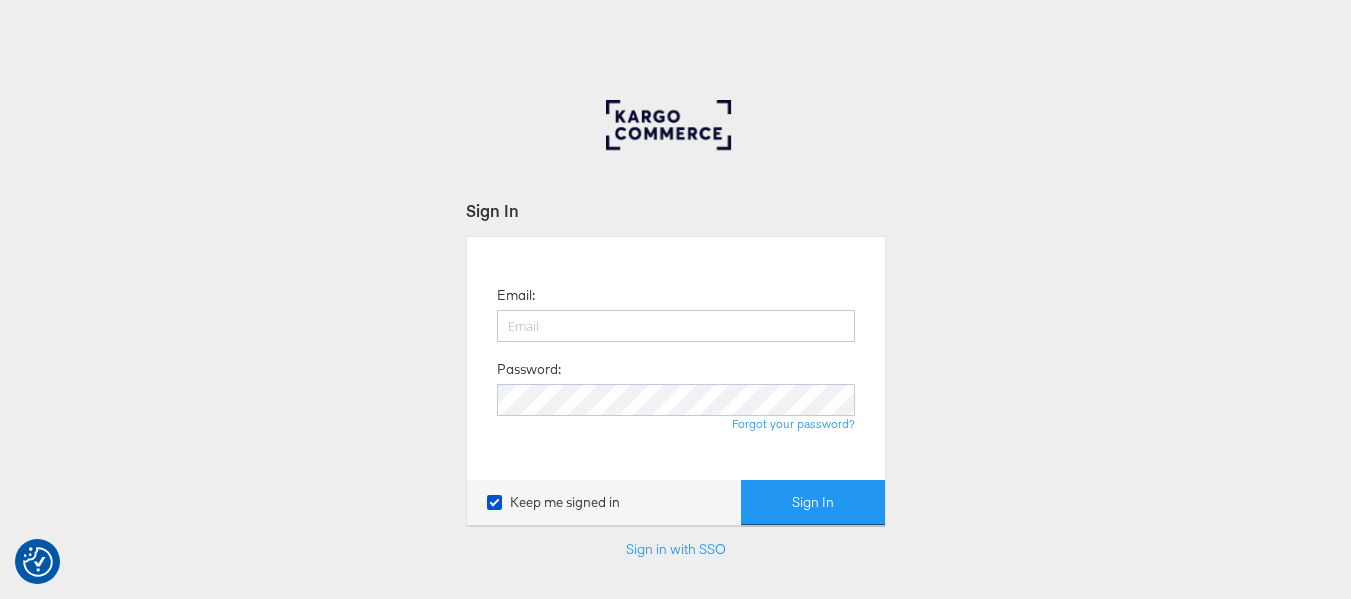 scroll, scrollTop: 0, scrollLeft: 0, axis: both 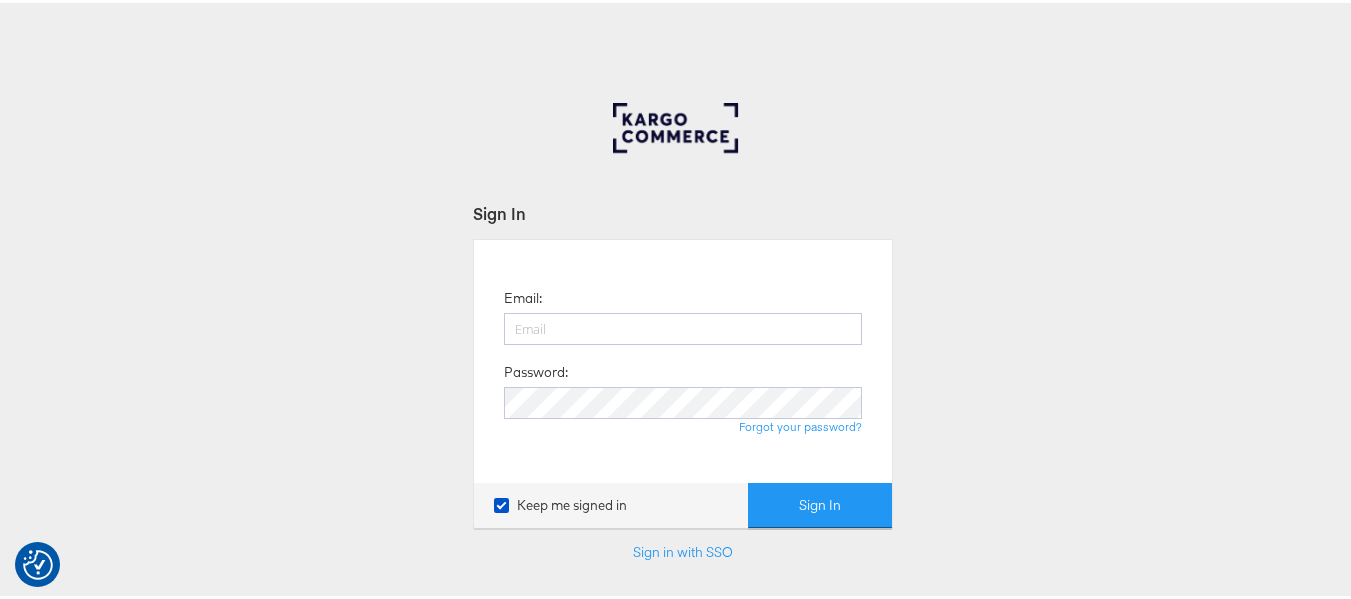 type on "[USERNAME]@[DOMAIN]" 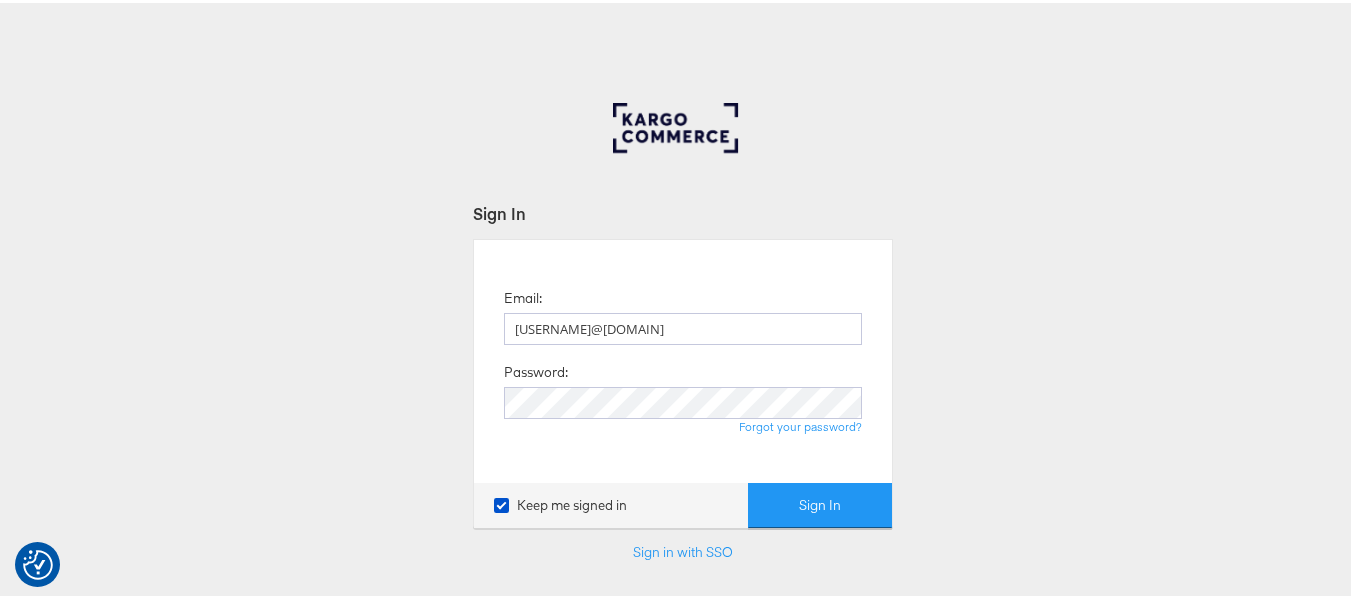 click on "Sign In" at bounding box center [820, 502] 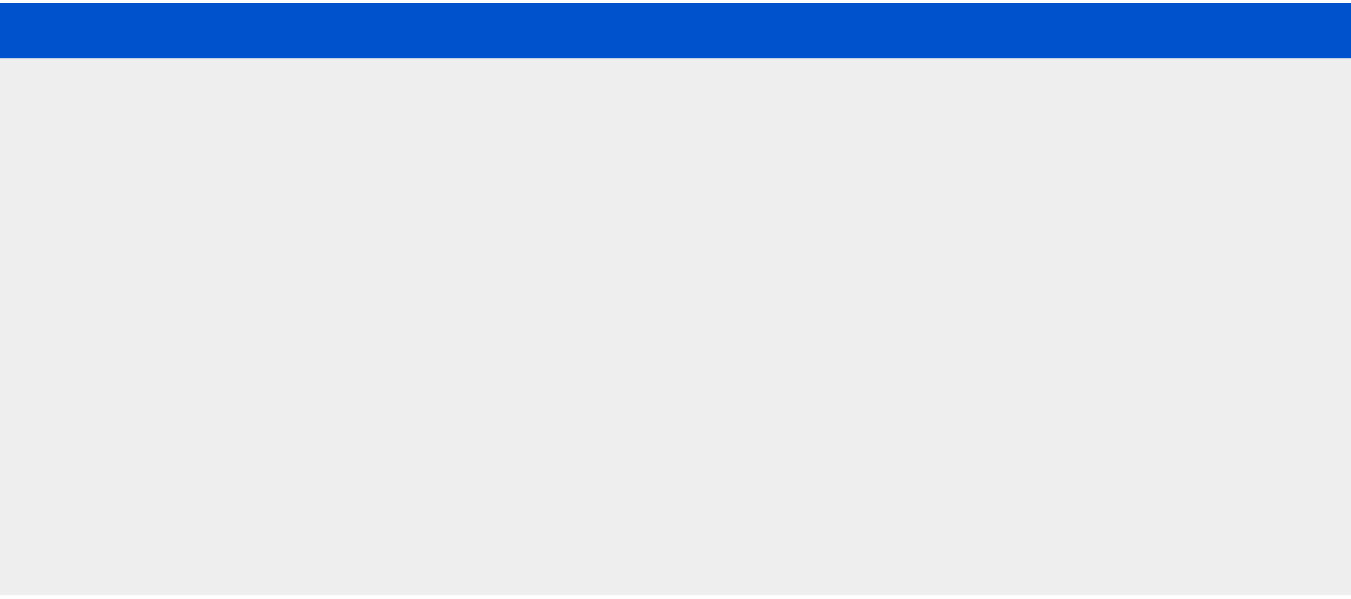 scroll, scrollTop: 0, scrollLeft: 0, axis: both 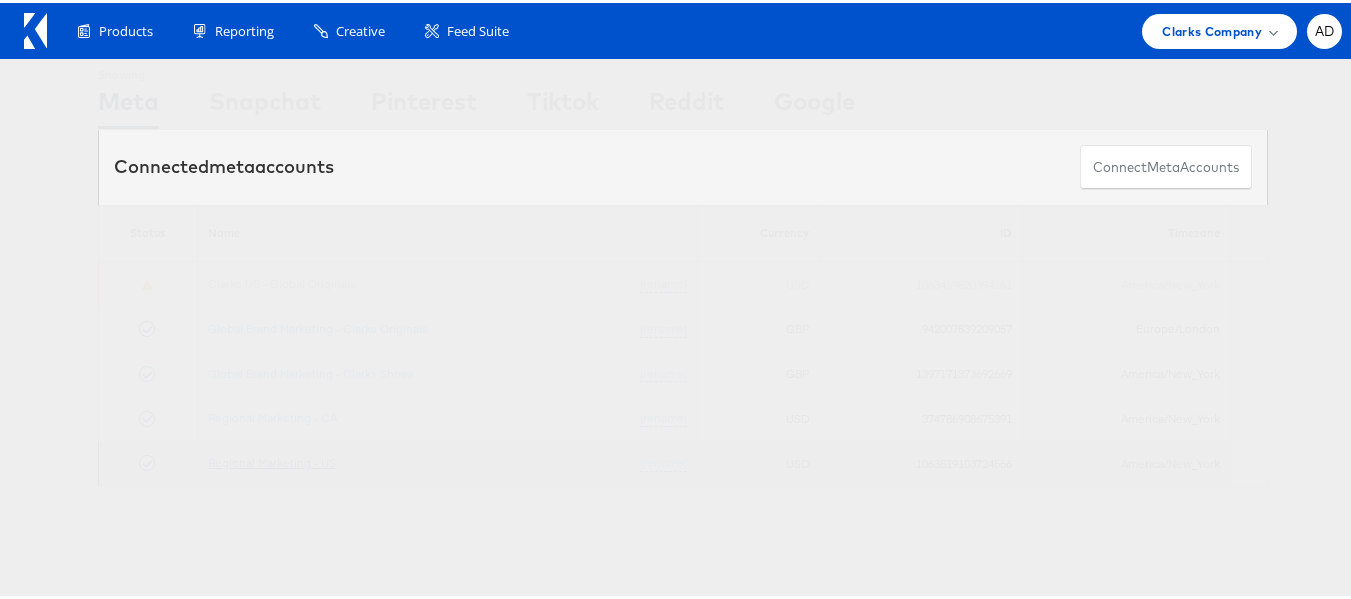 click on "Regional Marketing - US" at bounding box center (272, 459) 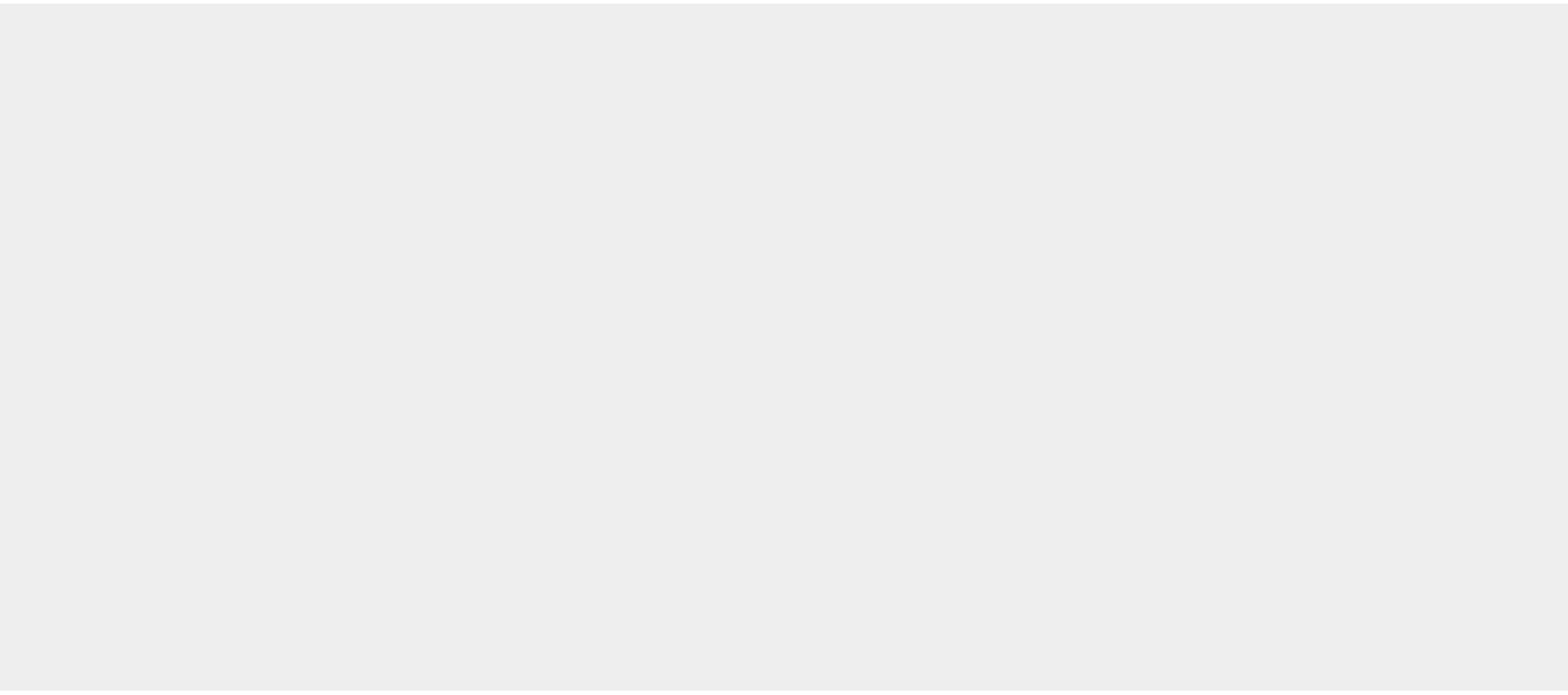 scroll, scrollTop: 0, scrollLeft: 0, axis: both 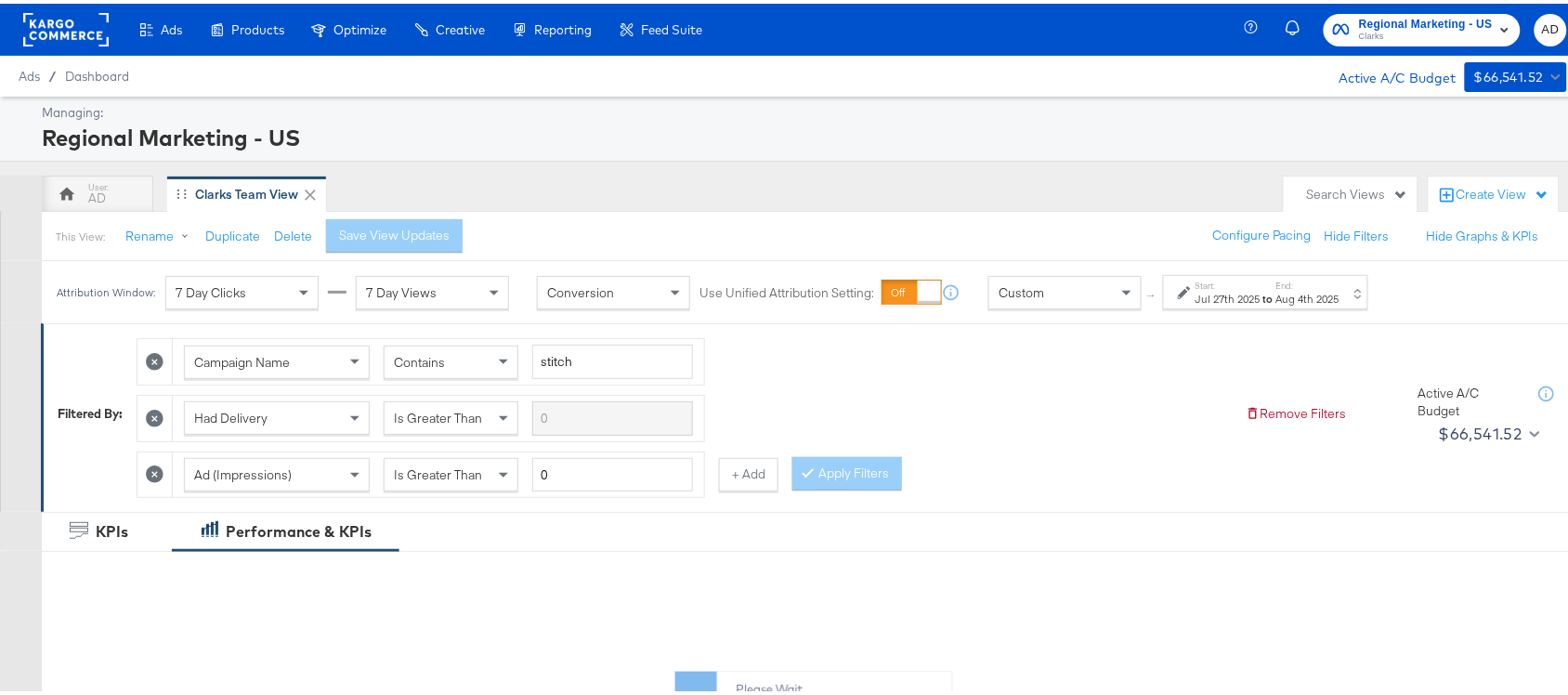 click on "Jul 27th 2025" at bounding box center [1228, 295] 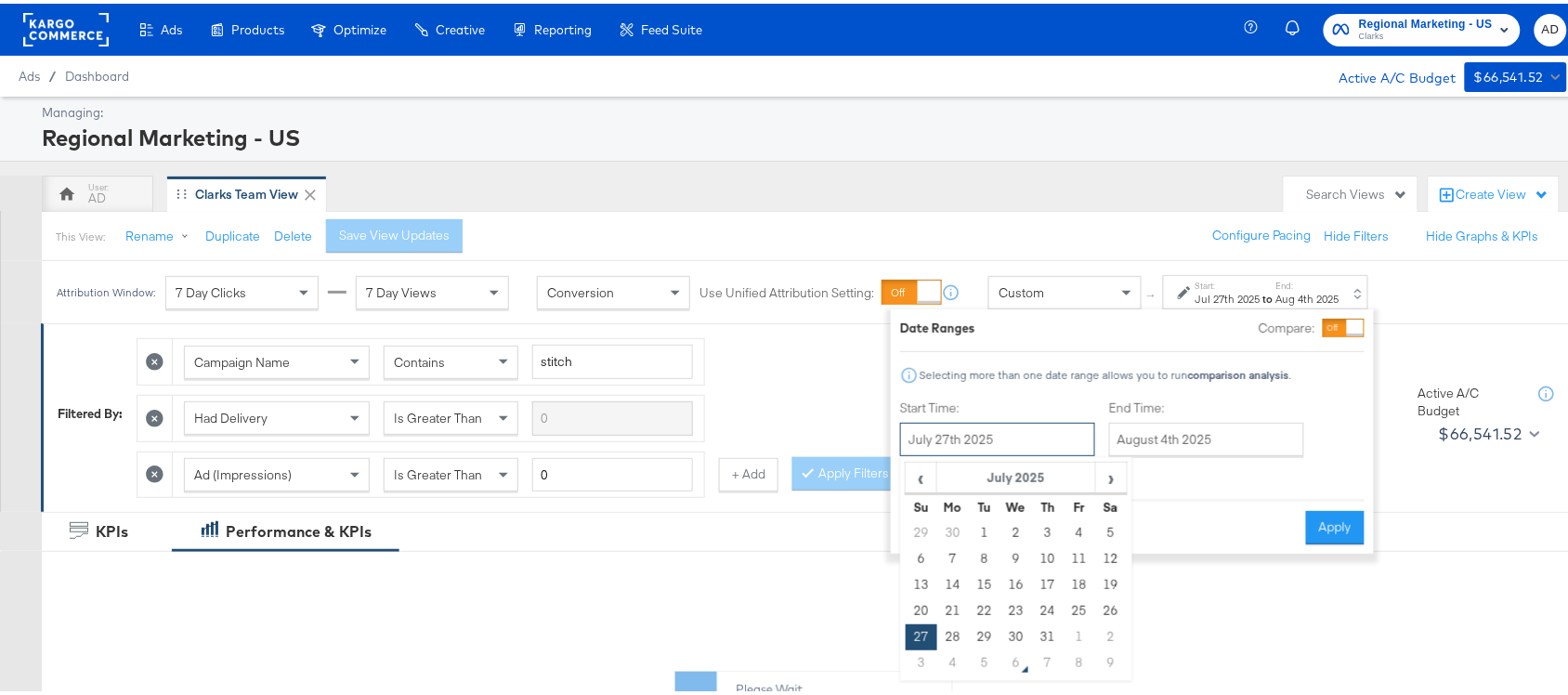 click on "July 27th 2025" at bounding box center (998, 436) 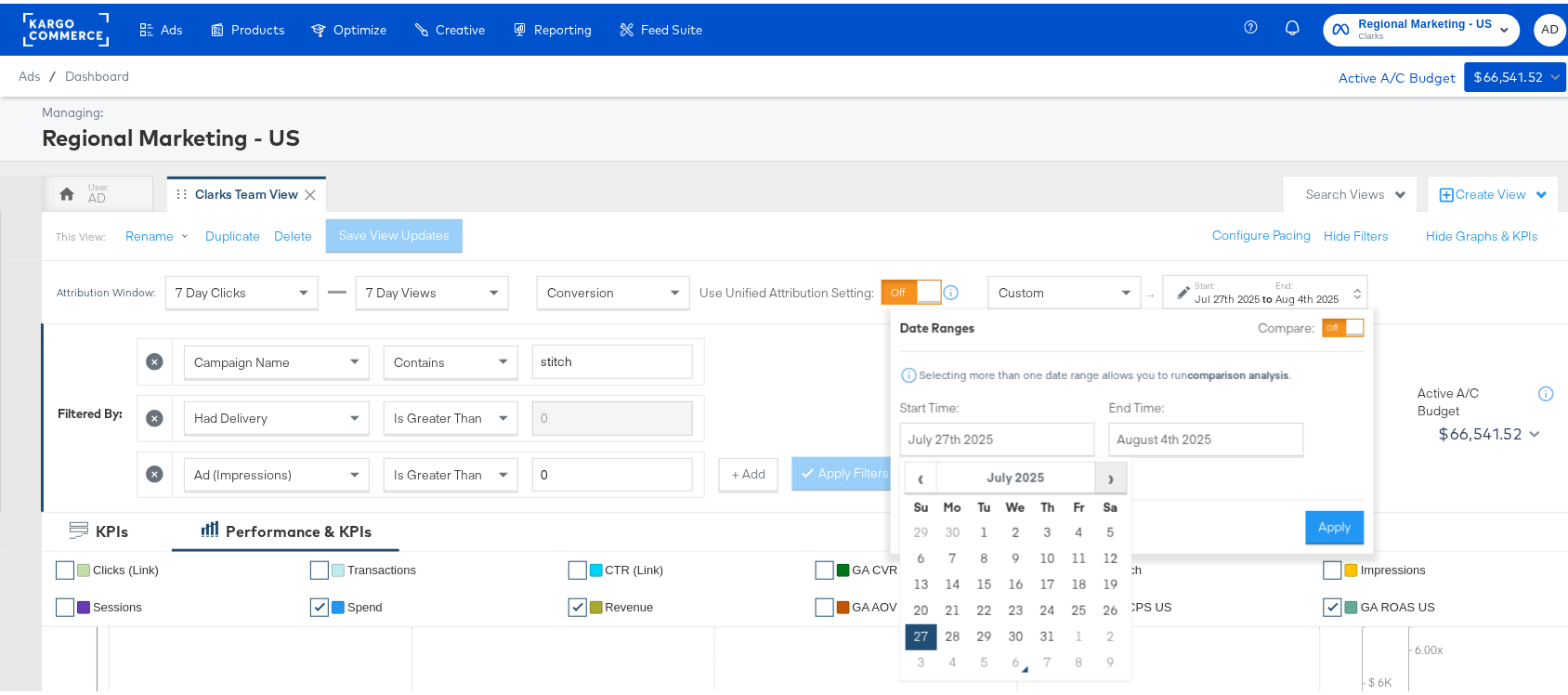 click on "›" at bounding box center [1111, 474] 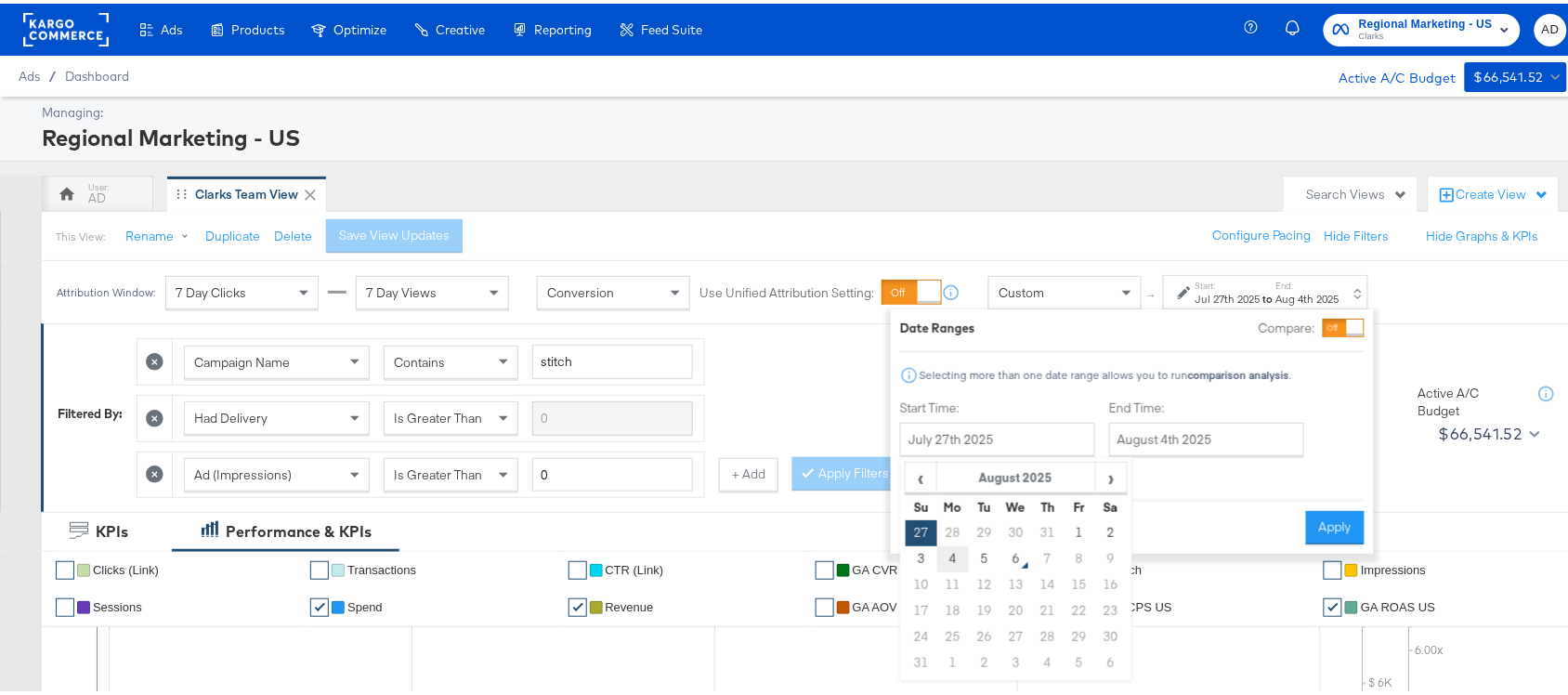 click on "4" at bounding box center (953, 556) 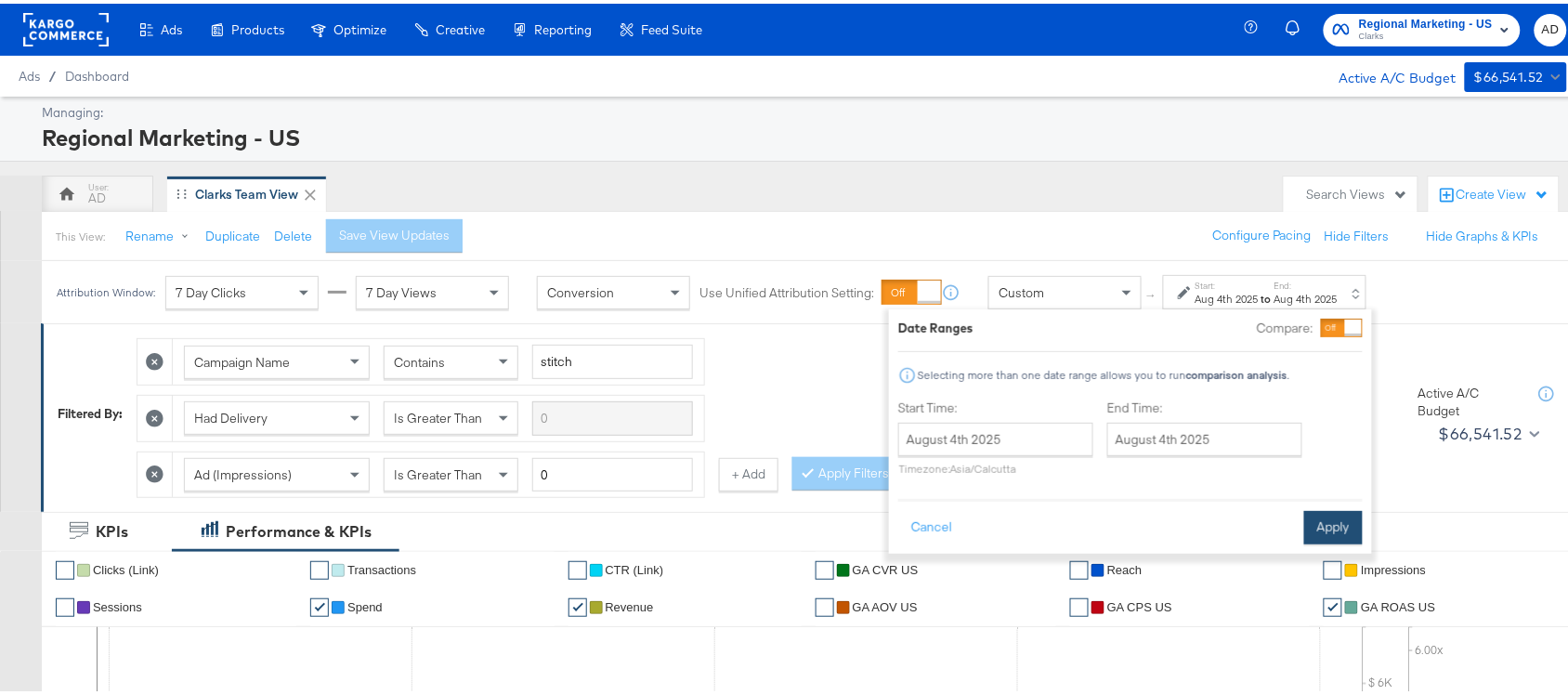 click on "Apply" at bounding box center (1333, 524) 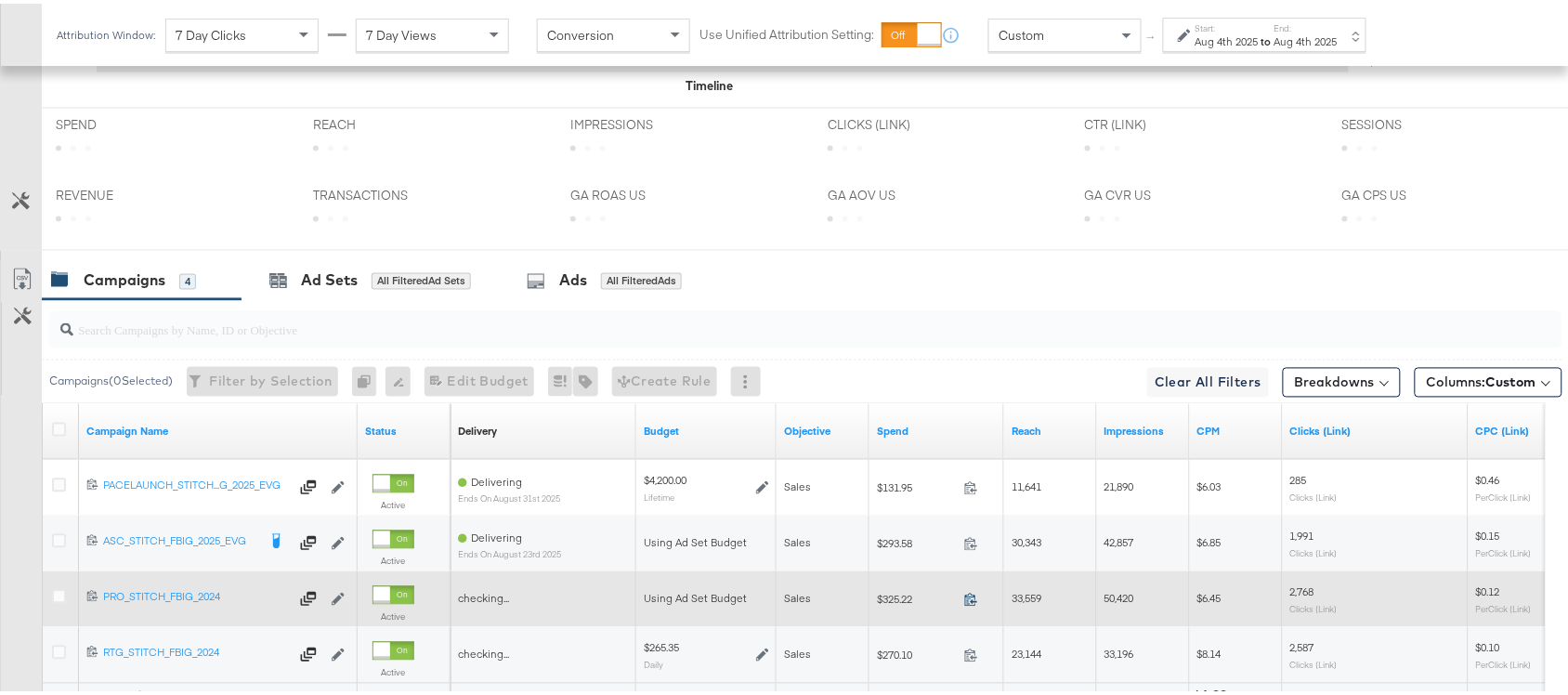 scroll, scrollTop: 1024, scrollLeft: 0, axis: vertical 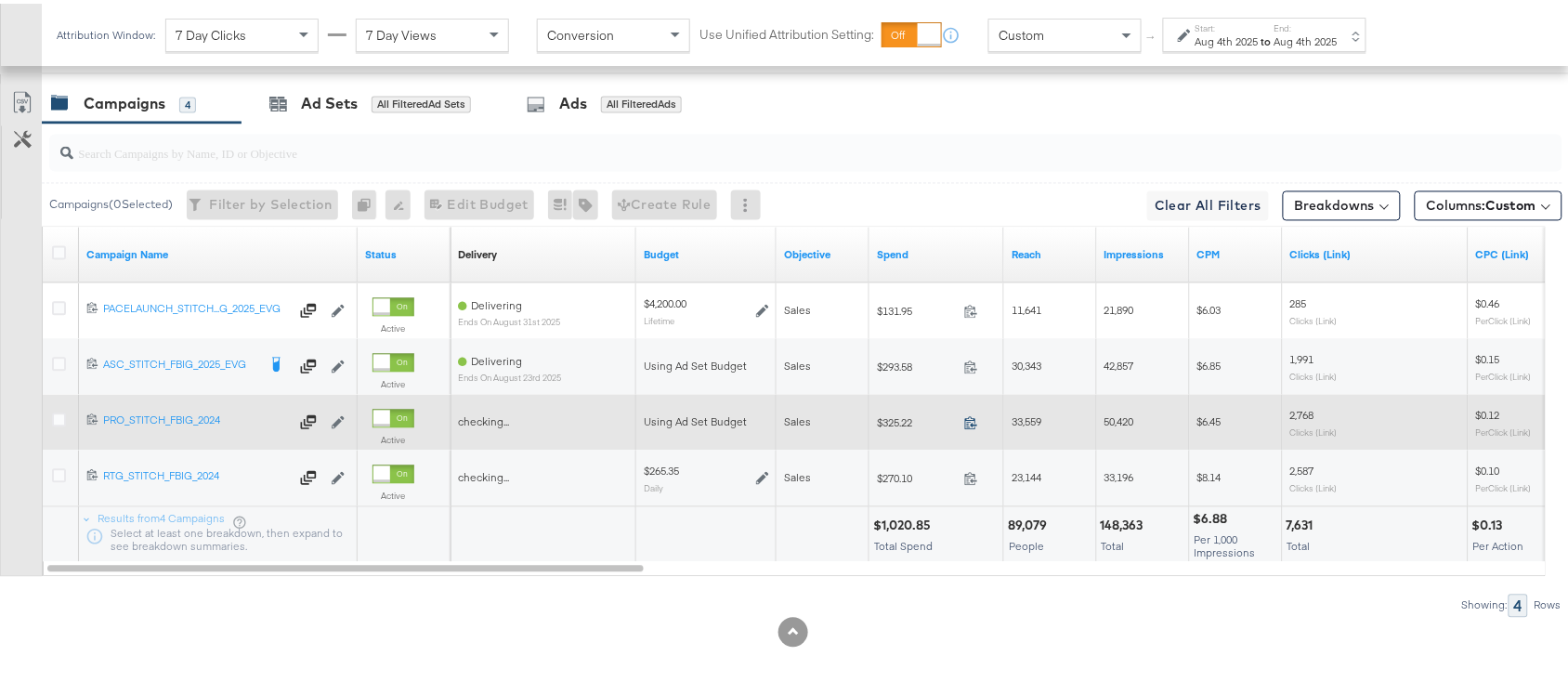 click 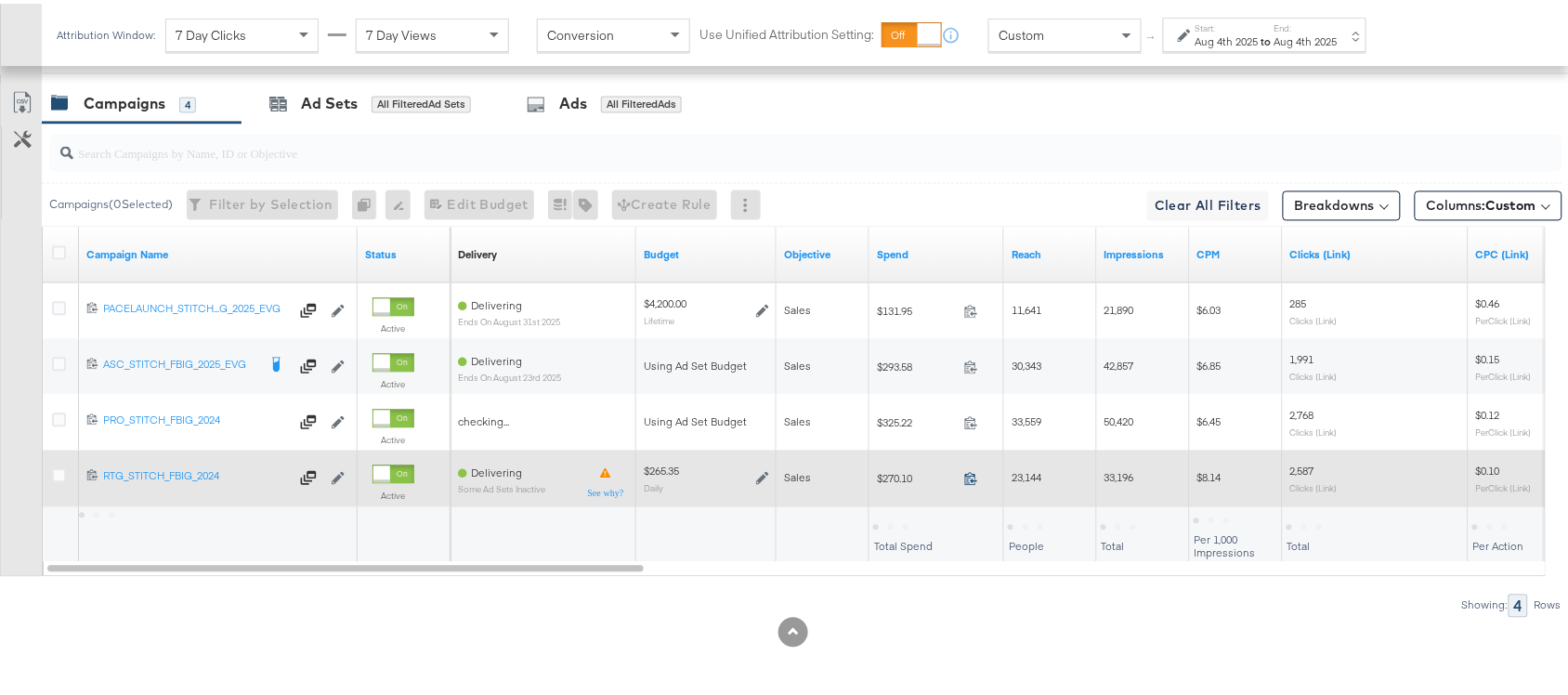 click 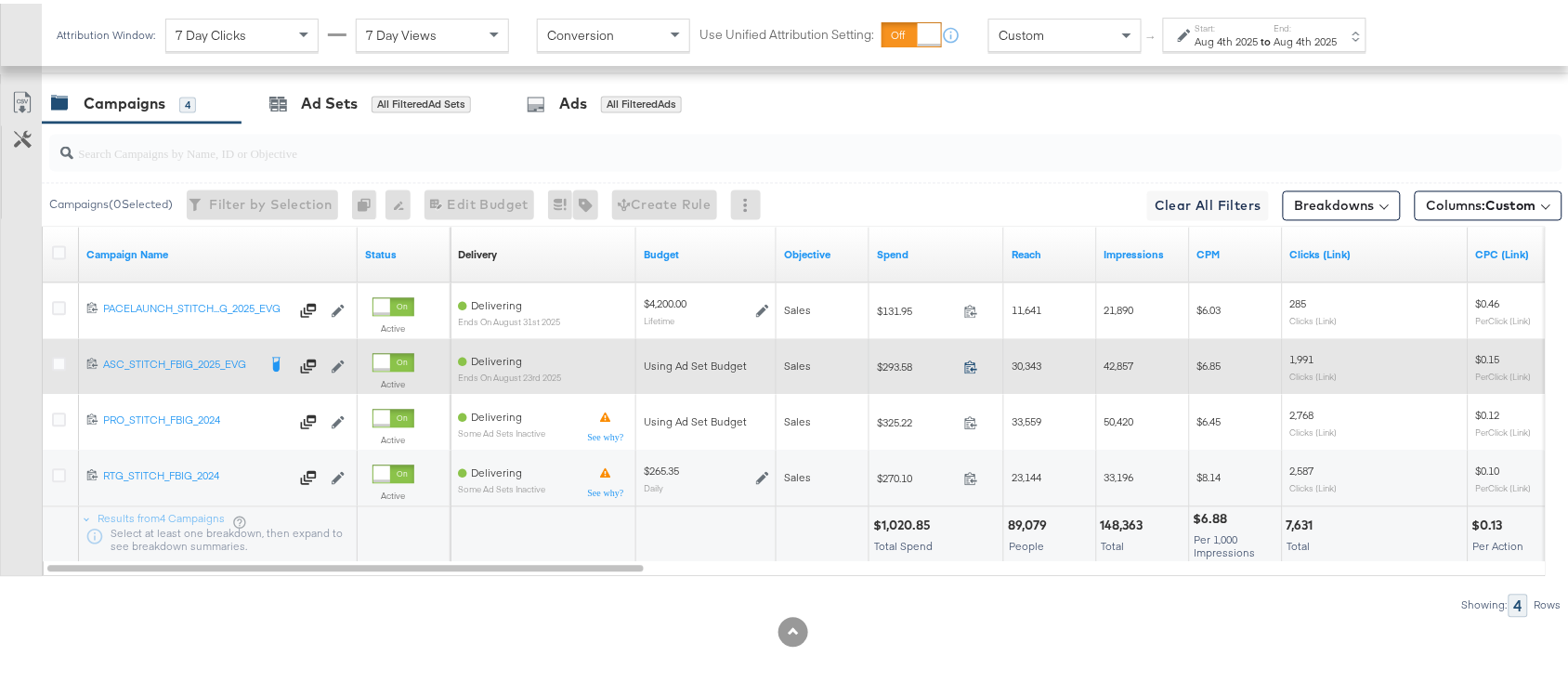 click 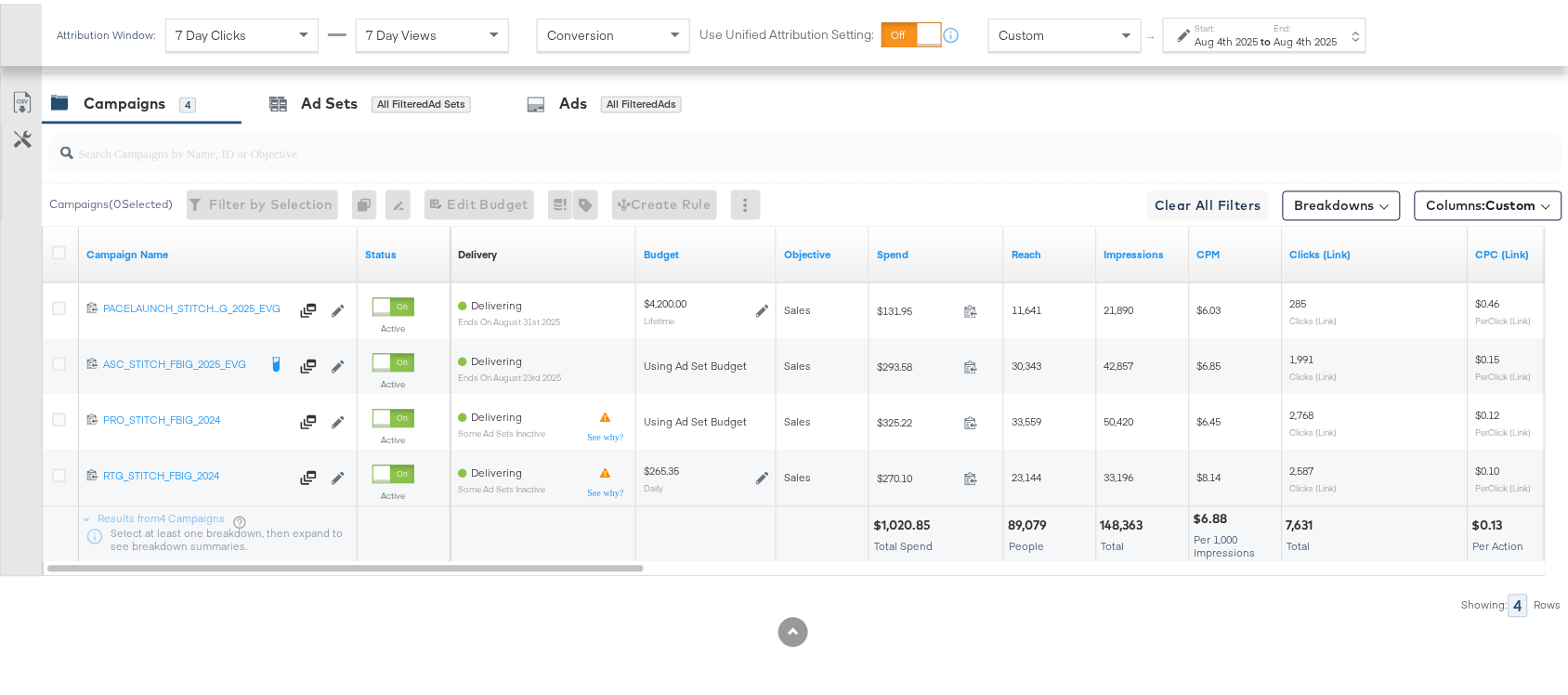 click on "to" at bounding box center (1266, 37) 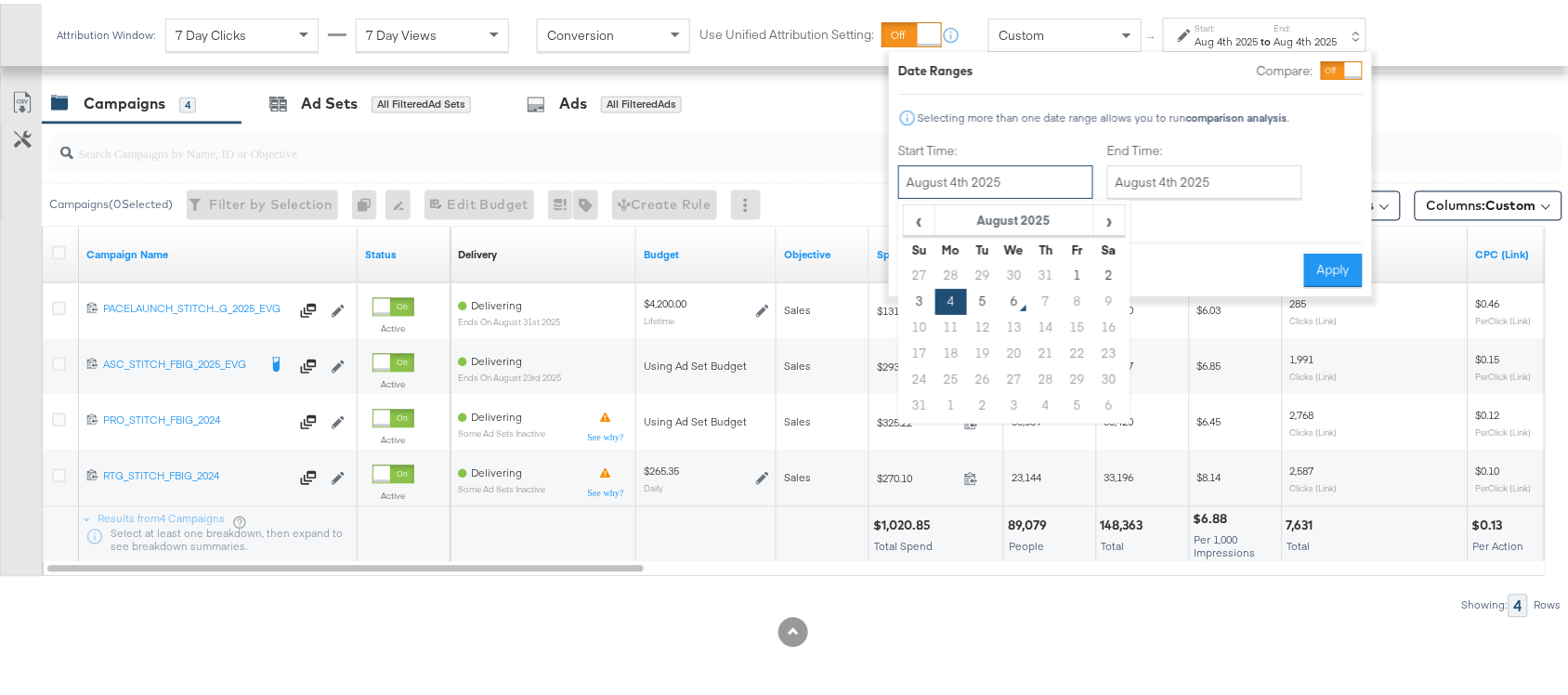 click on "August 4th 2025" at bounding box center [996, 178] 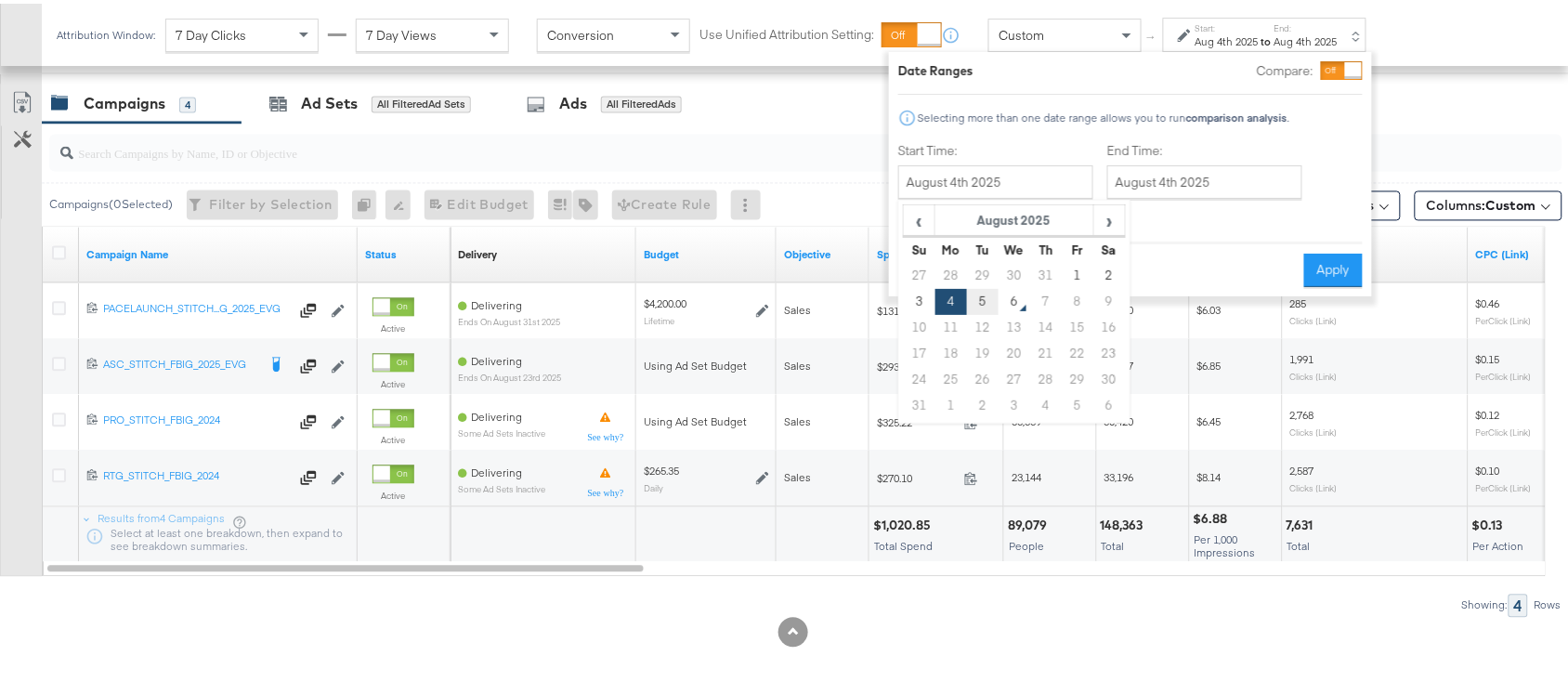 click on "5" at bounding box center (983, 298) 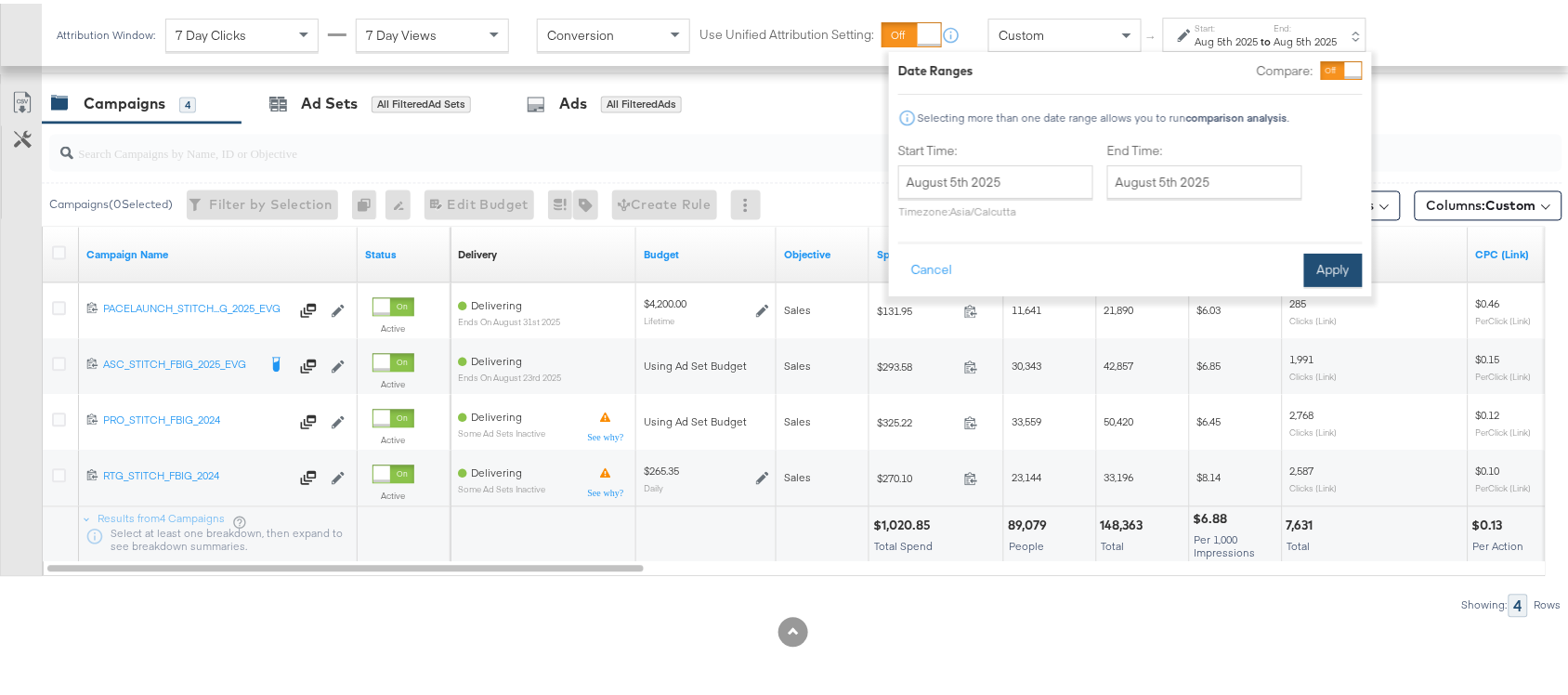 click on "Apply" at bounding box center [1333, 267] 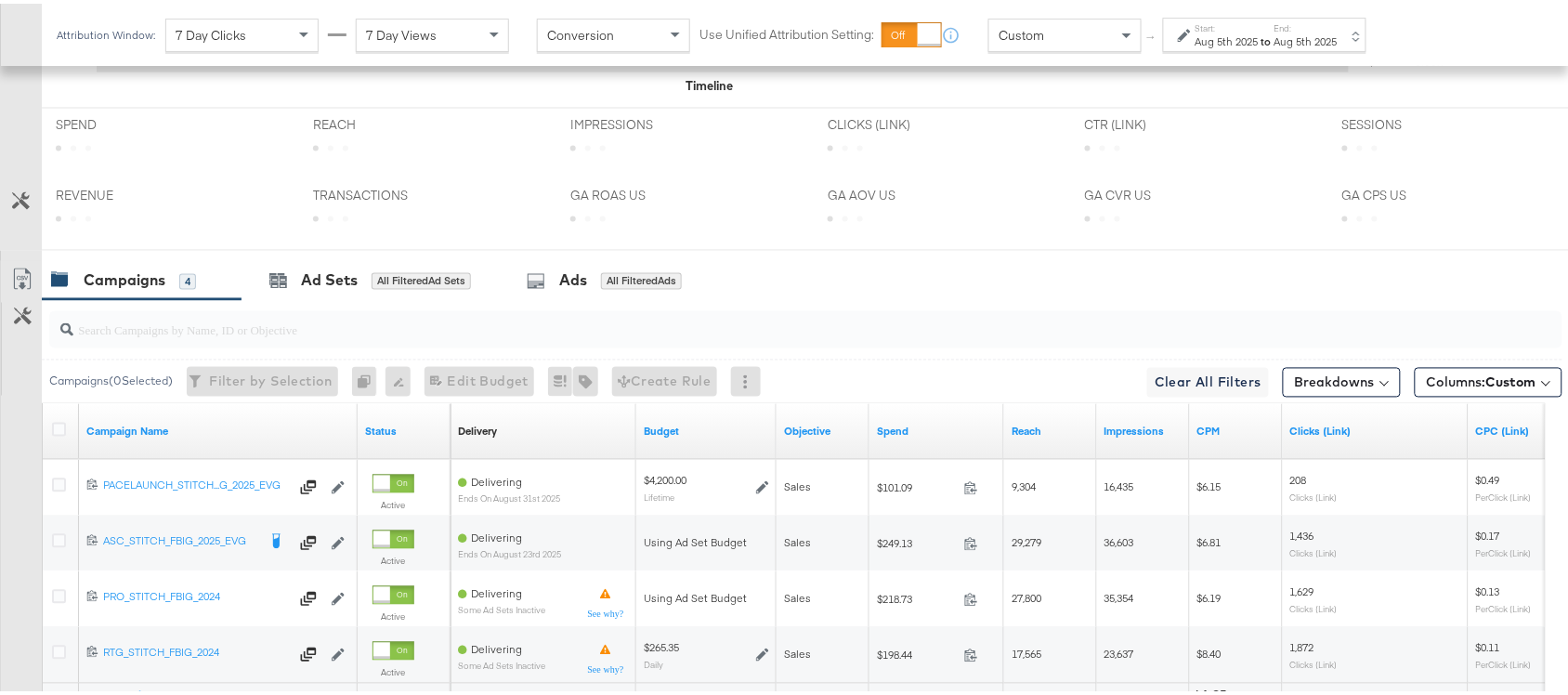 scroll, scrollTop: 1024, scrollLeft: 0, axis: vertical 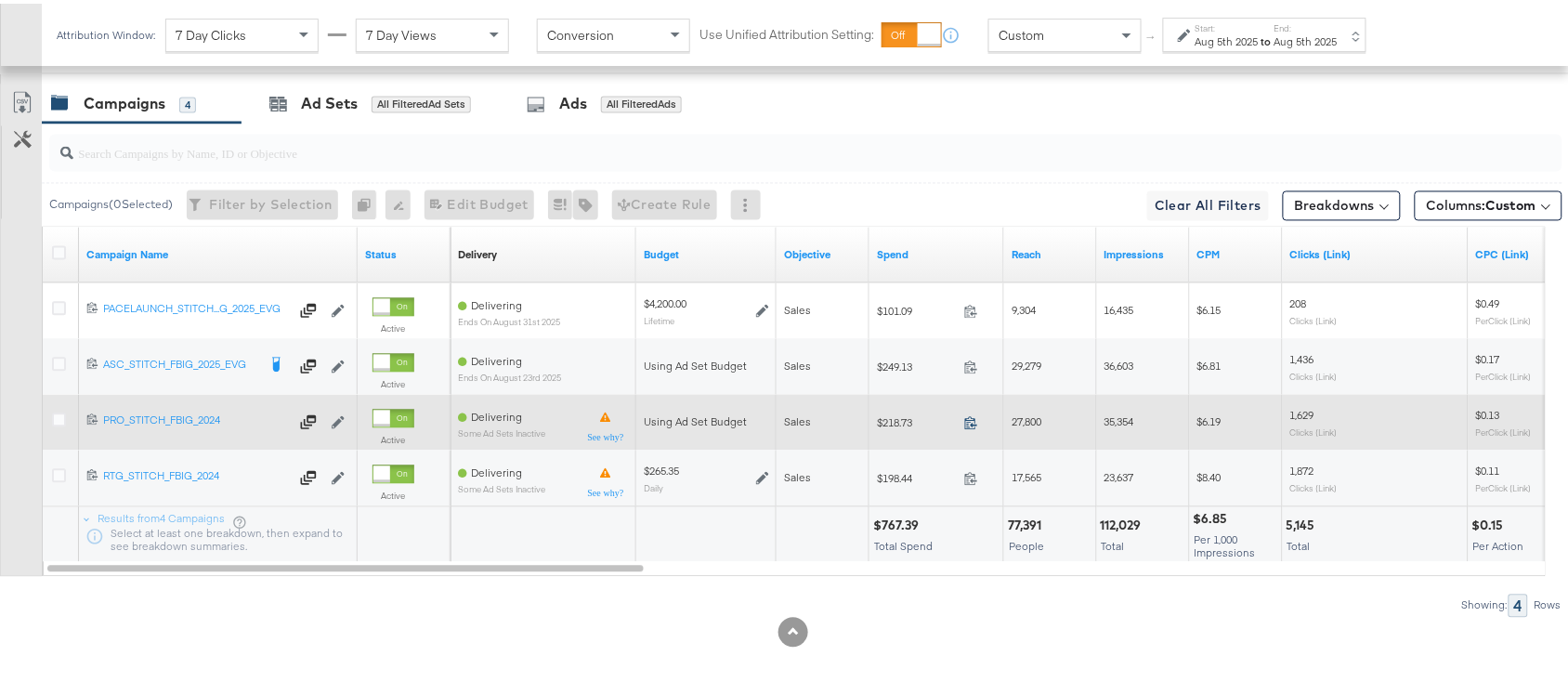 click 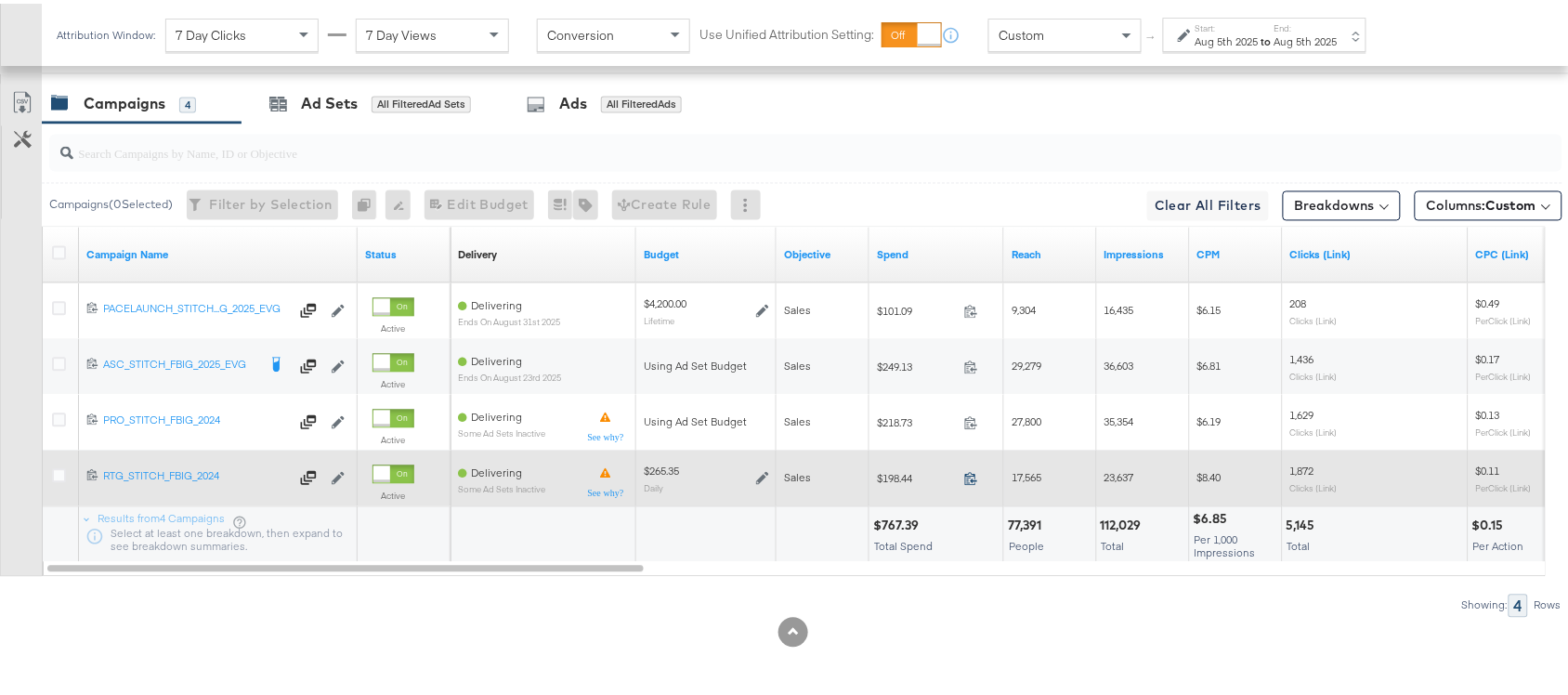 click 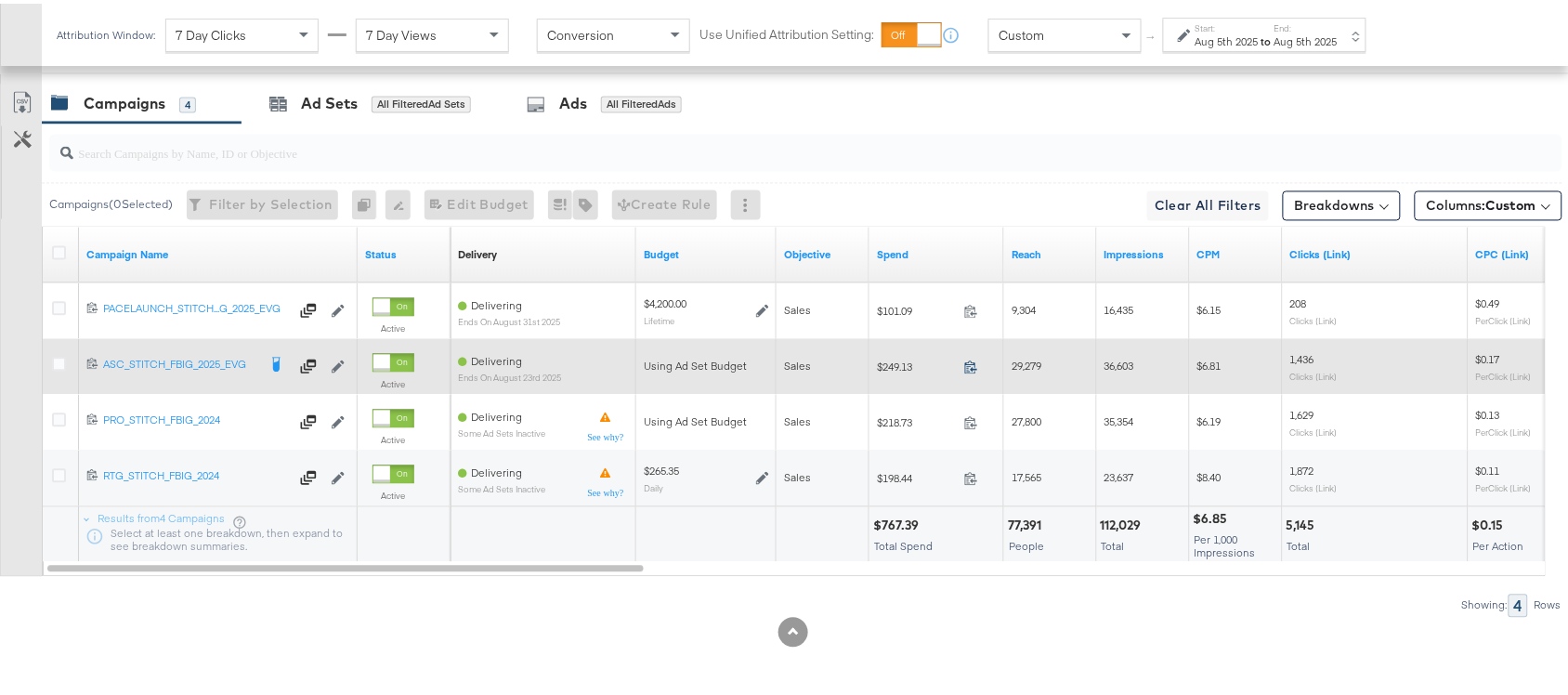click at bounding box center [976, 366] 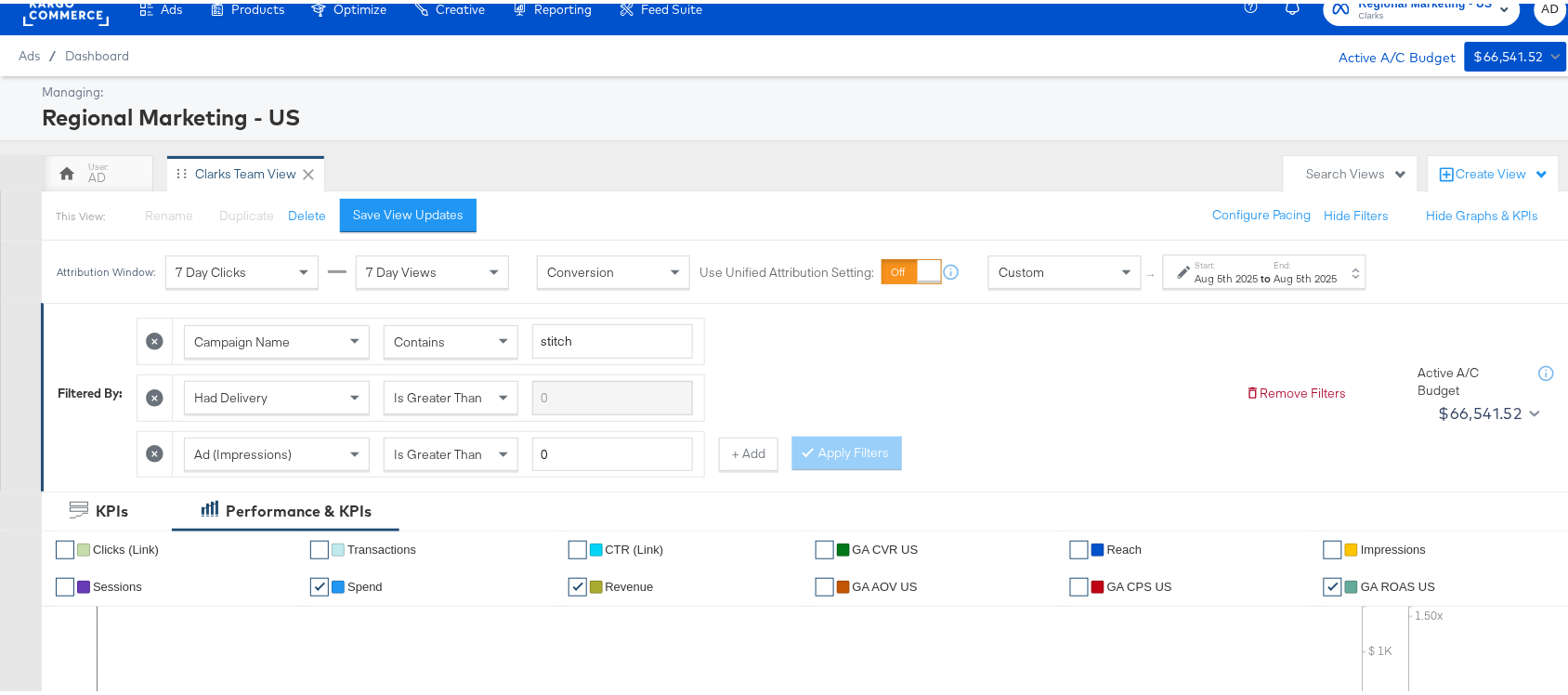 scroll, scrollTop: 0, scrollLeft: 0, axis: both 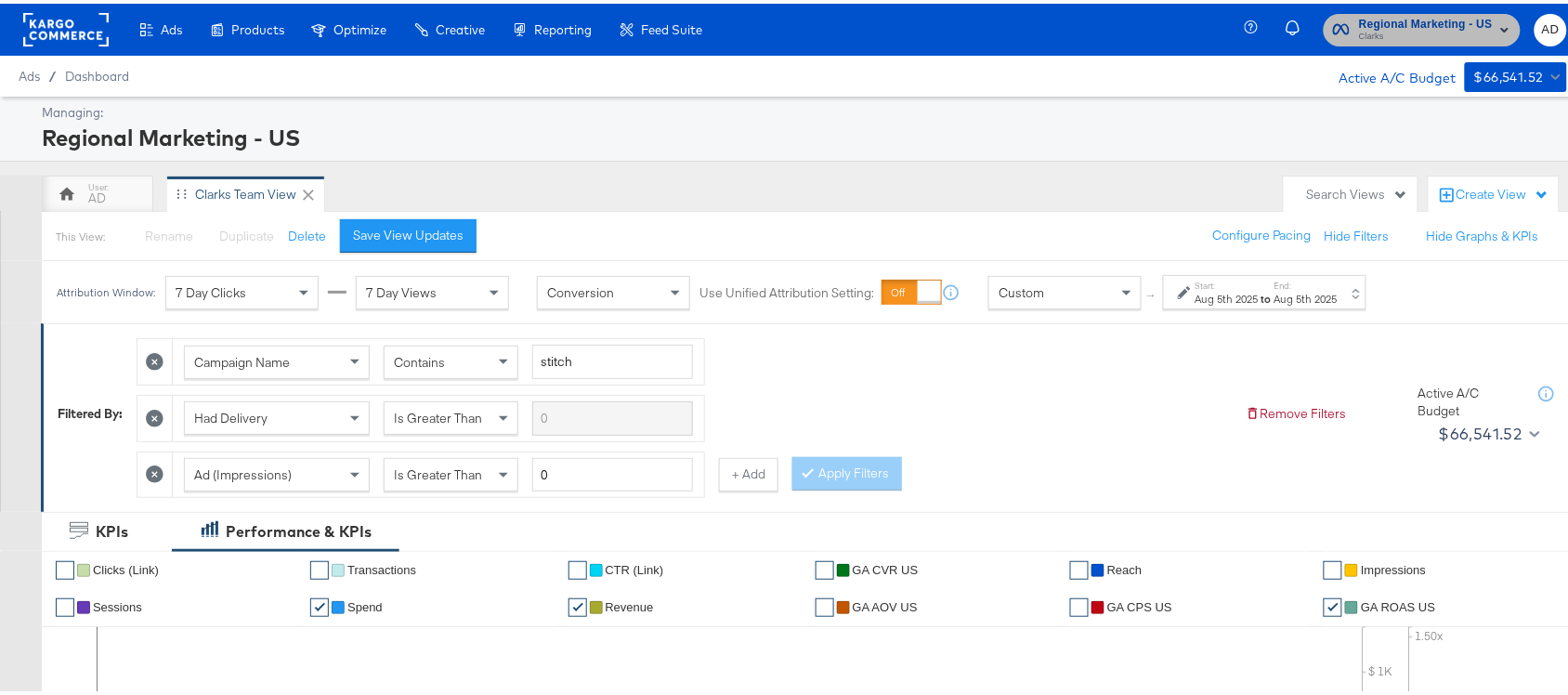 click on "Regional Marketing - US" at bounding box center [1426, 20] 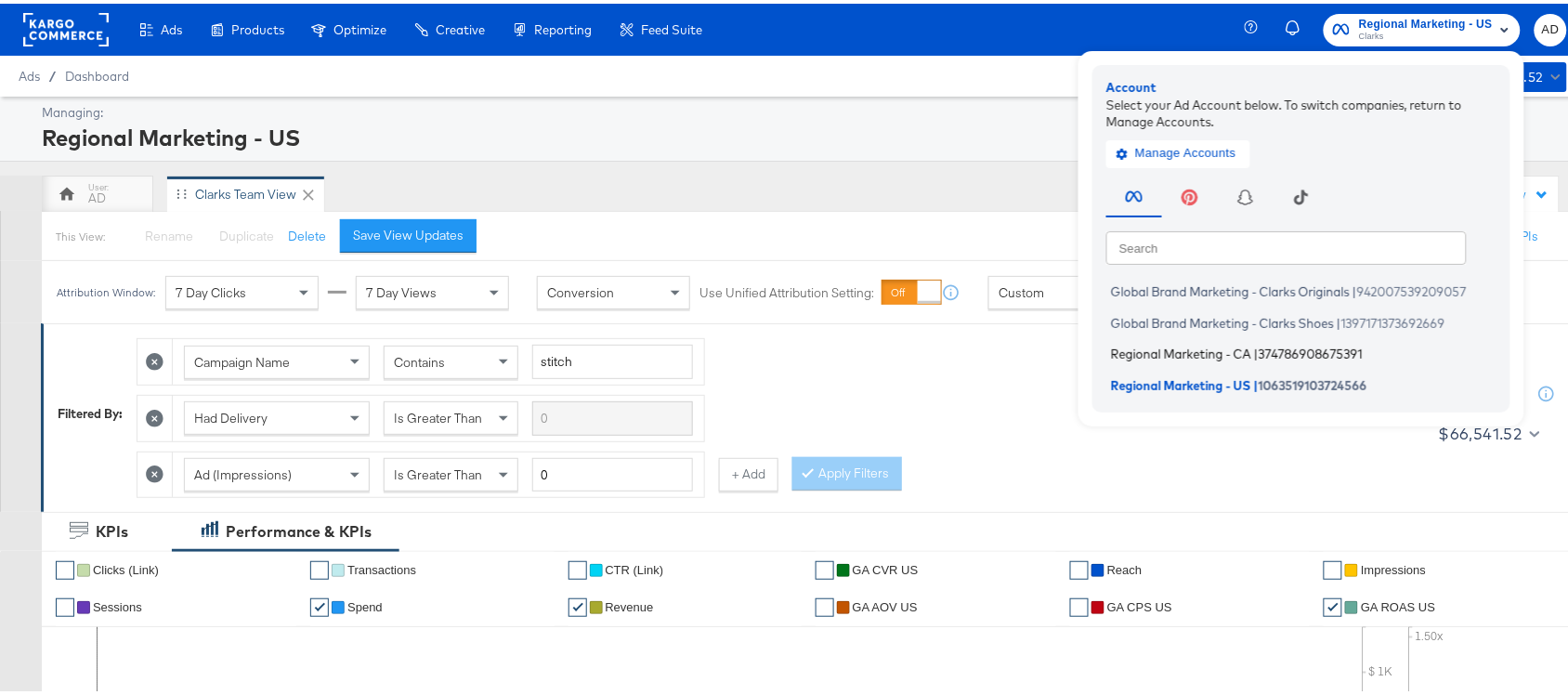 click on "Regional Marketing - CA" at bounding box center (1181, 350) 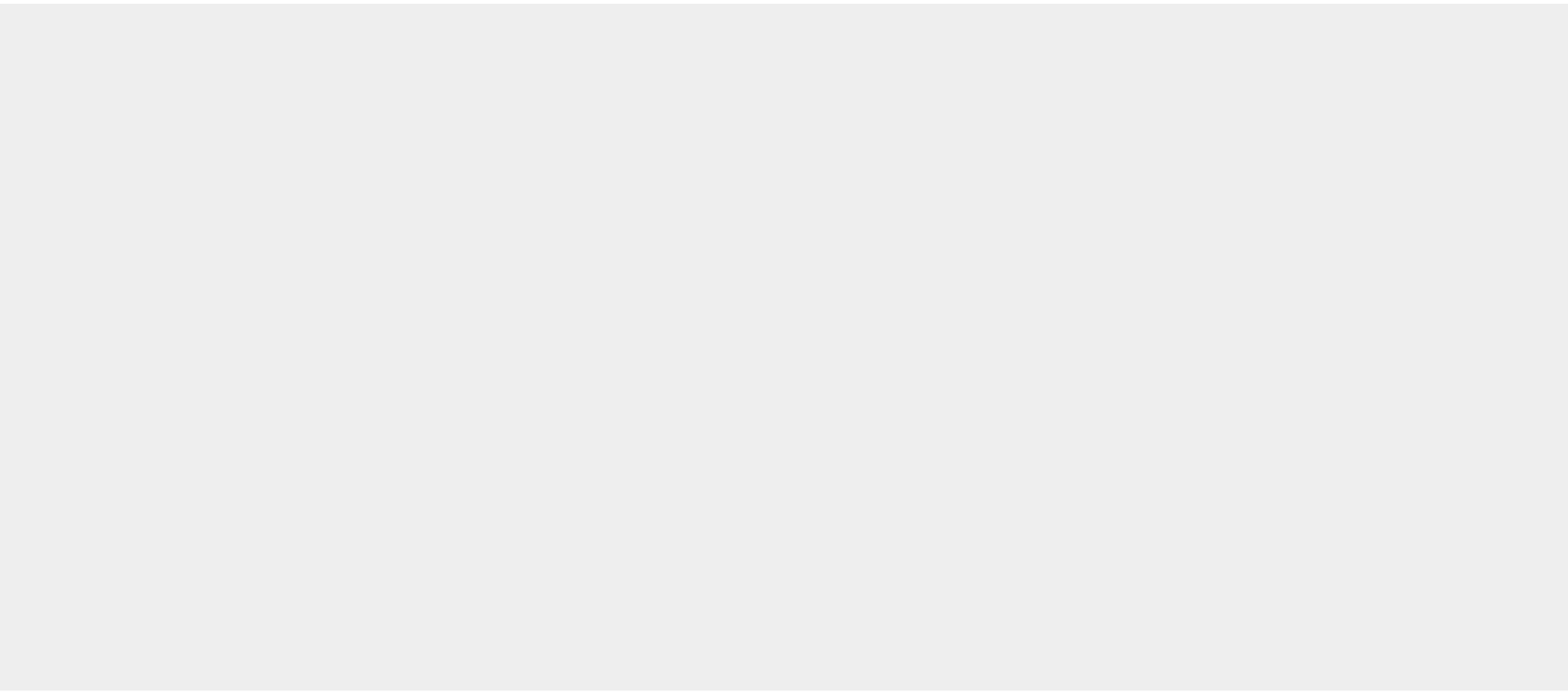 scroll, scrollTop: 0, scrollLeft: 0, axis: both 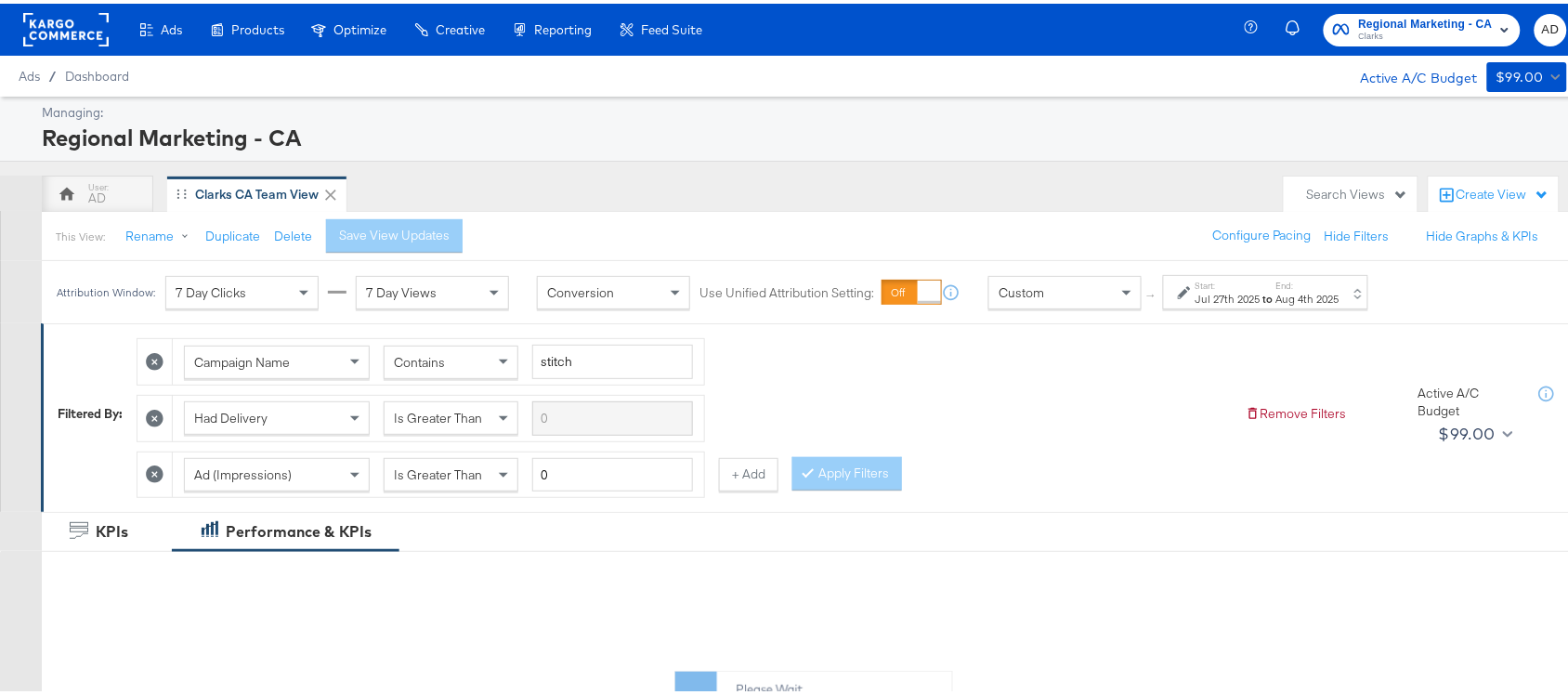 click on "to" at bounding box center (1268, 295) 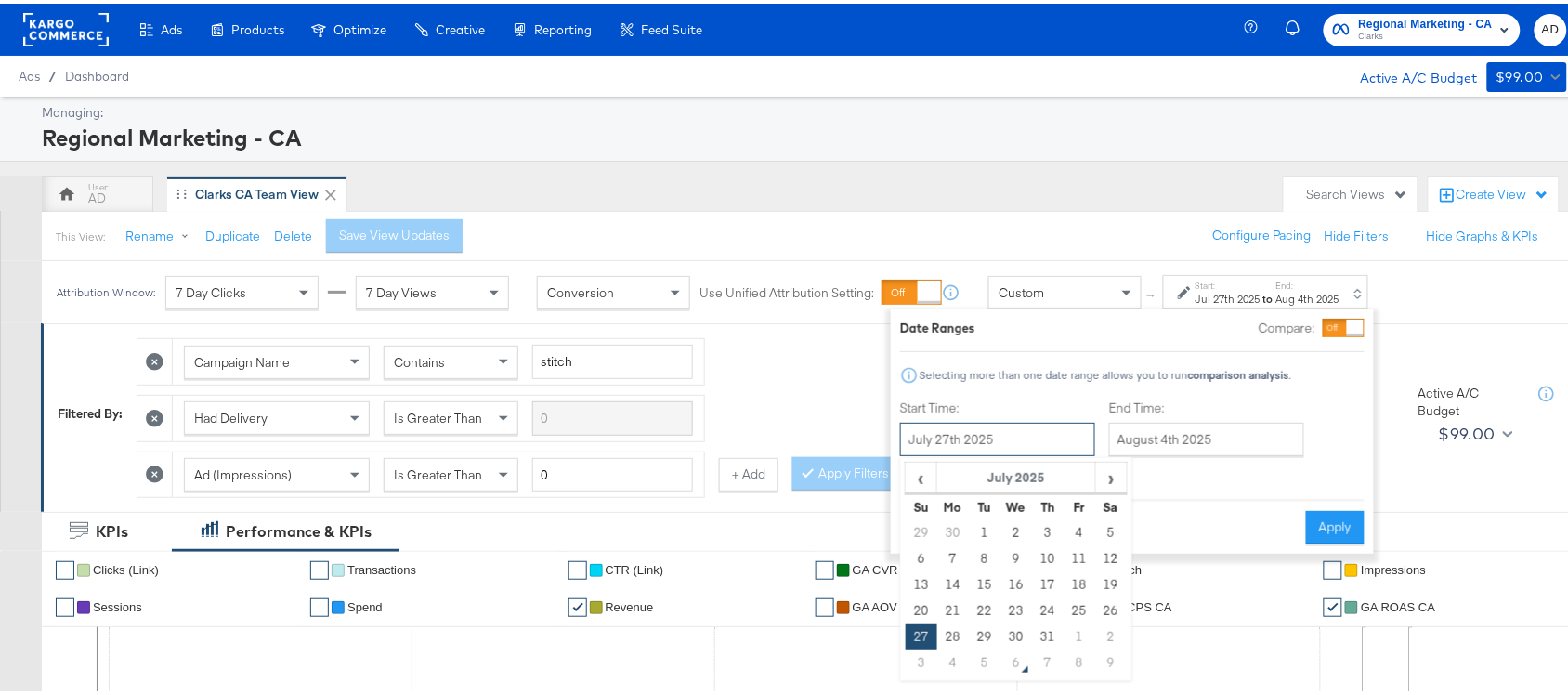 click on "July 27th 2025" at bounding box center (998, 436) 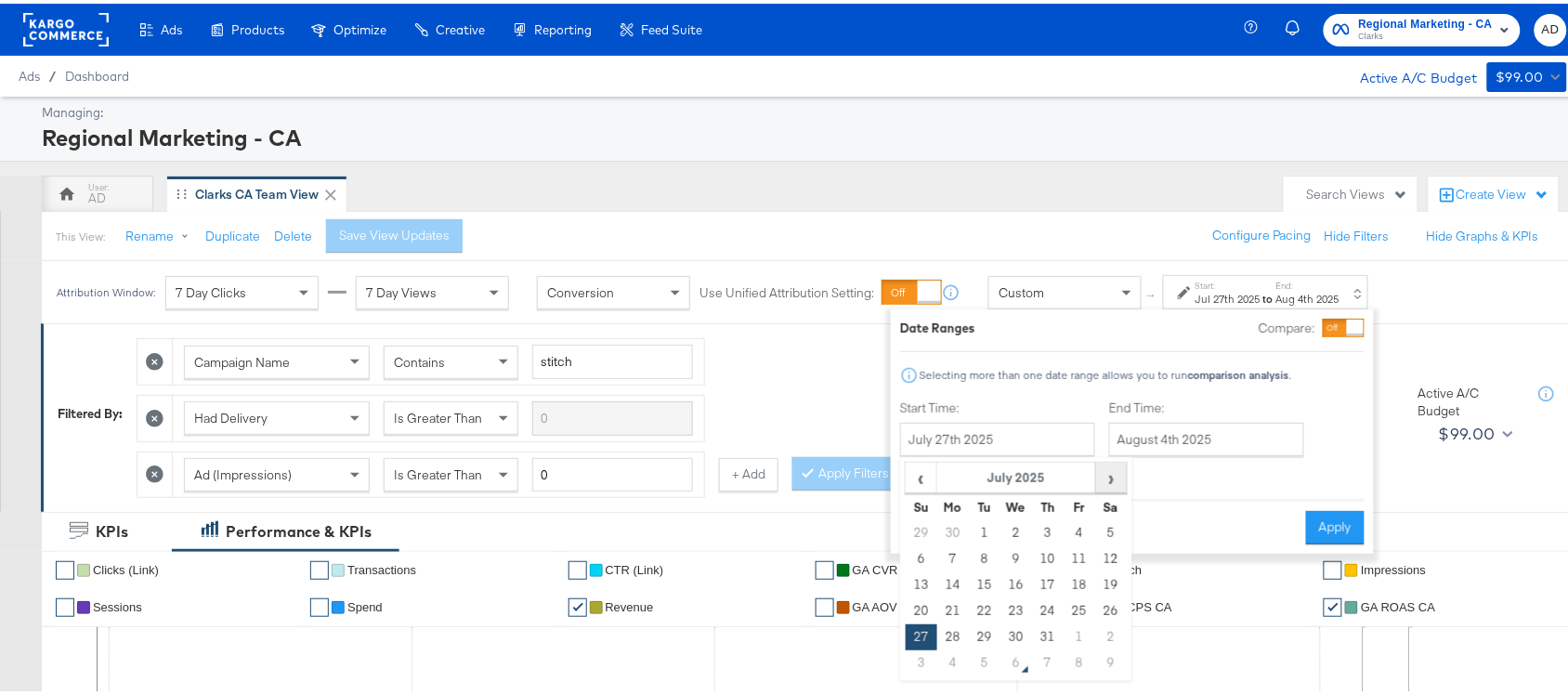 click on "›" at bounding box center (1111, 474) 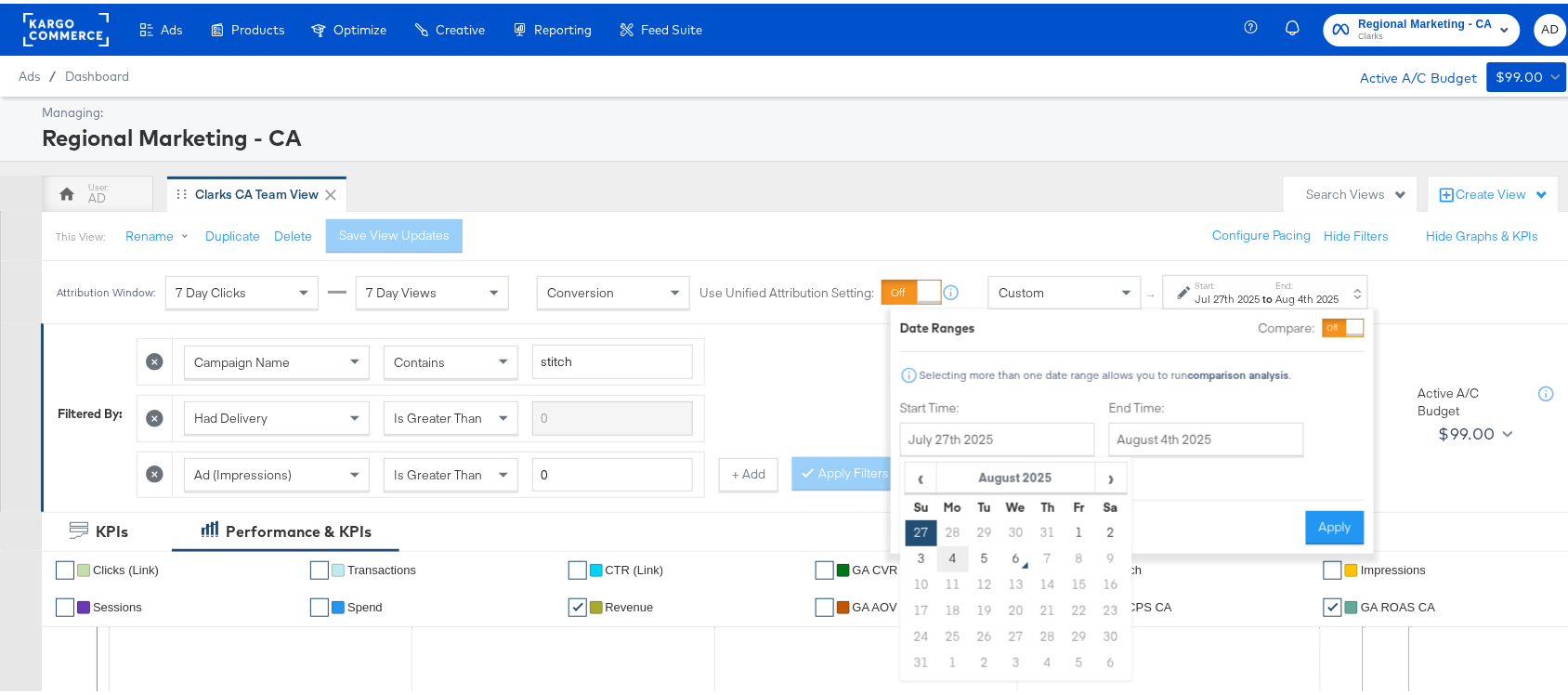 click on "4" at bounding box center (953, 556) 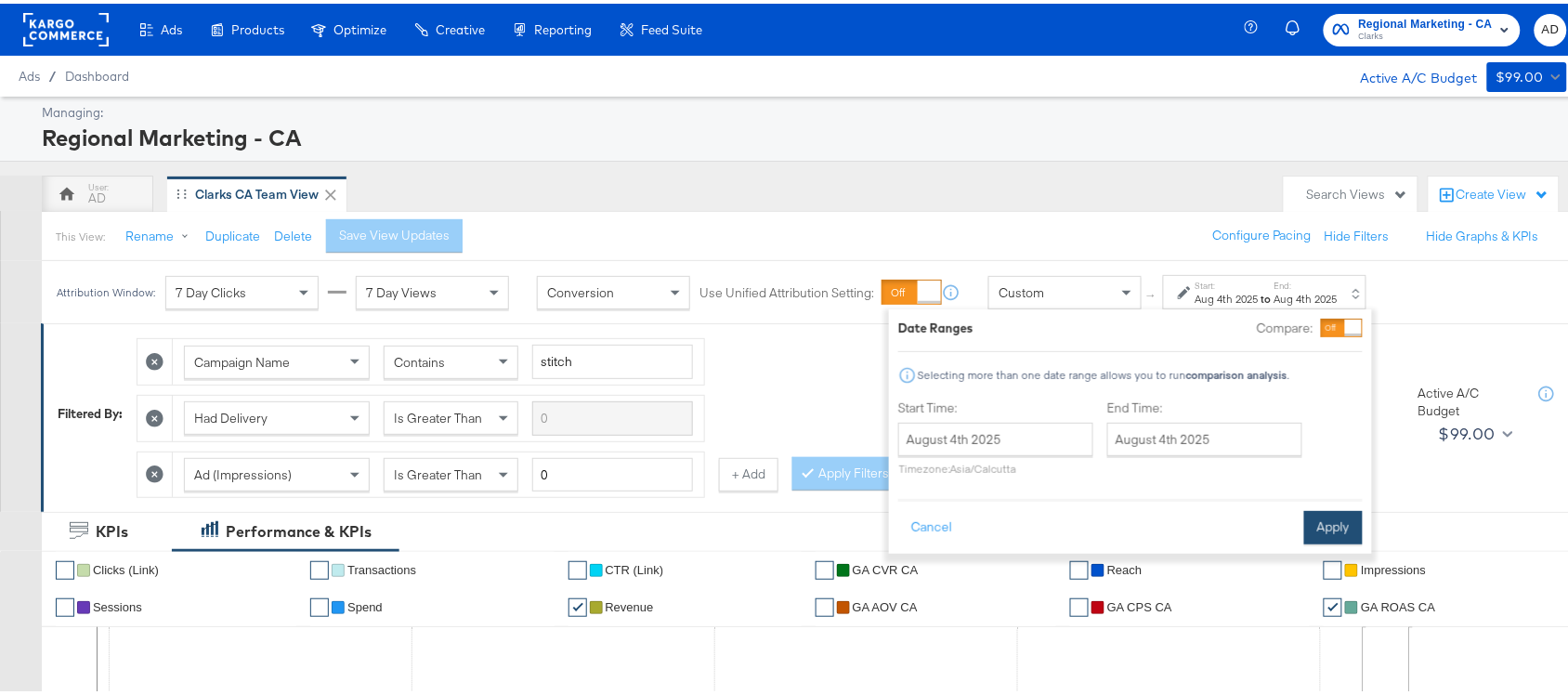 click on "Apply" at bounding box center (1333, 524) 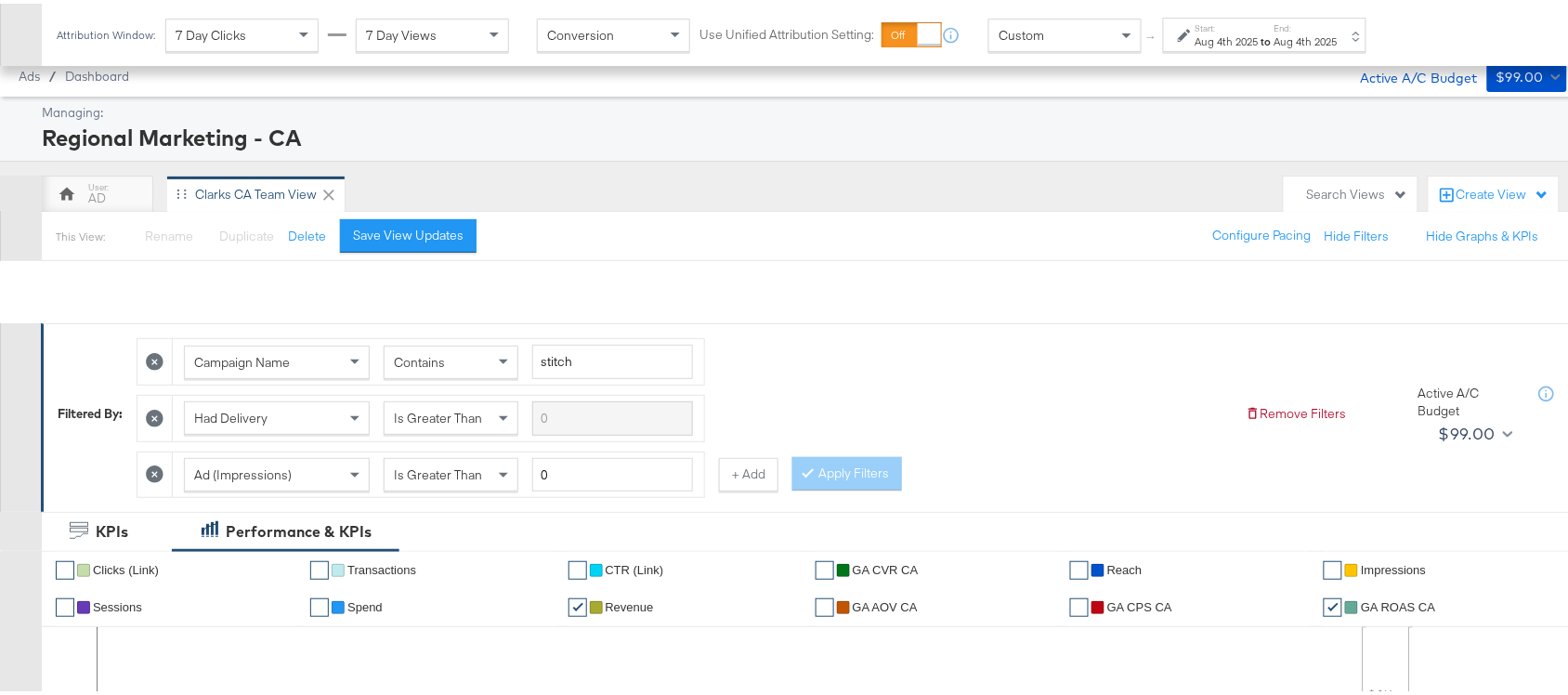 scroll, scrollTop: 912, scrollLeft: 0, axis: vertical 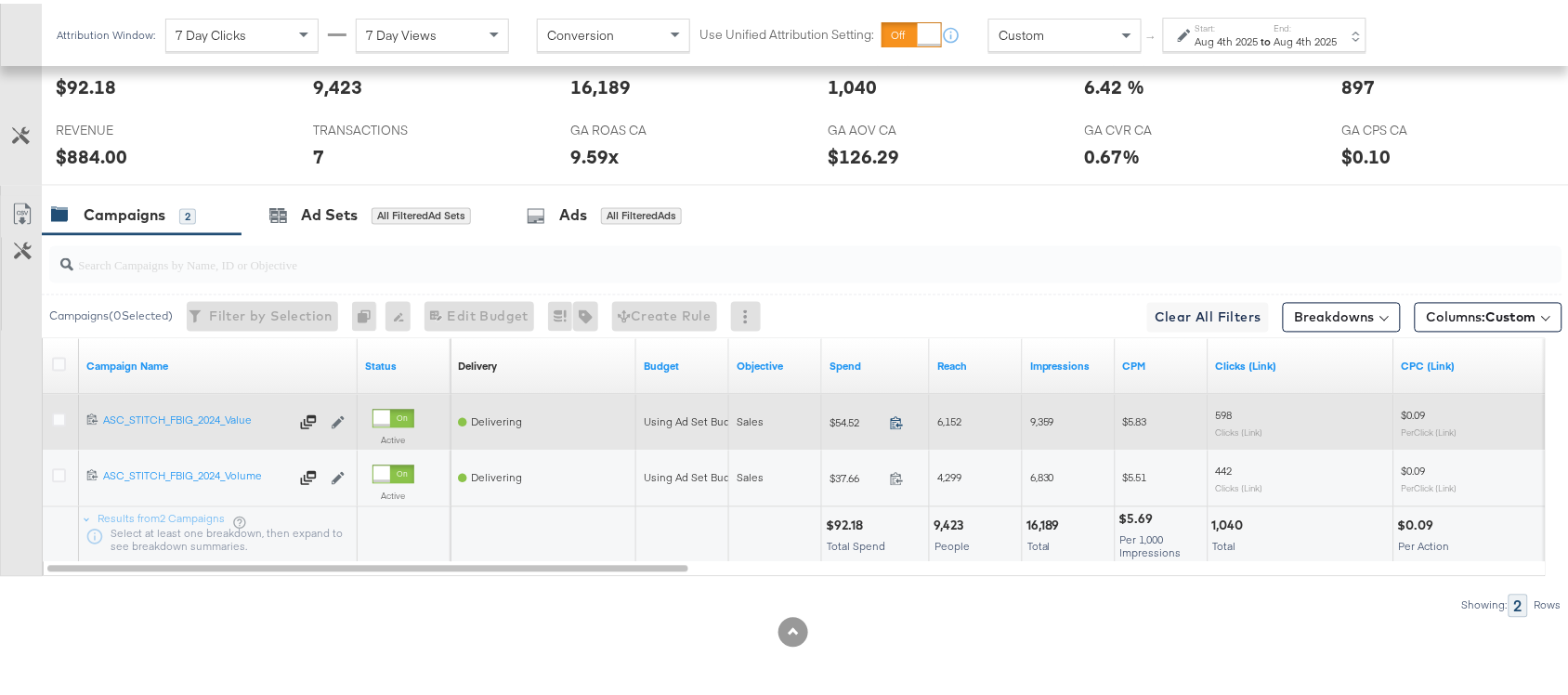 click 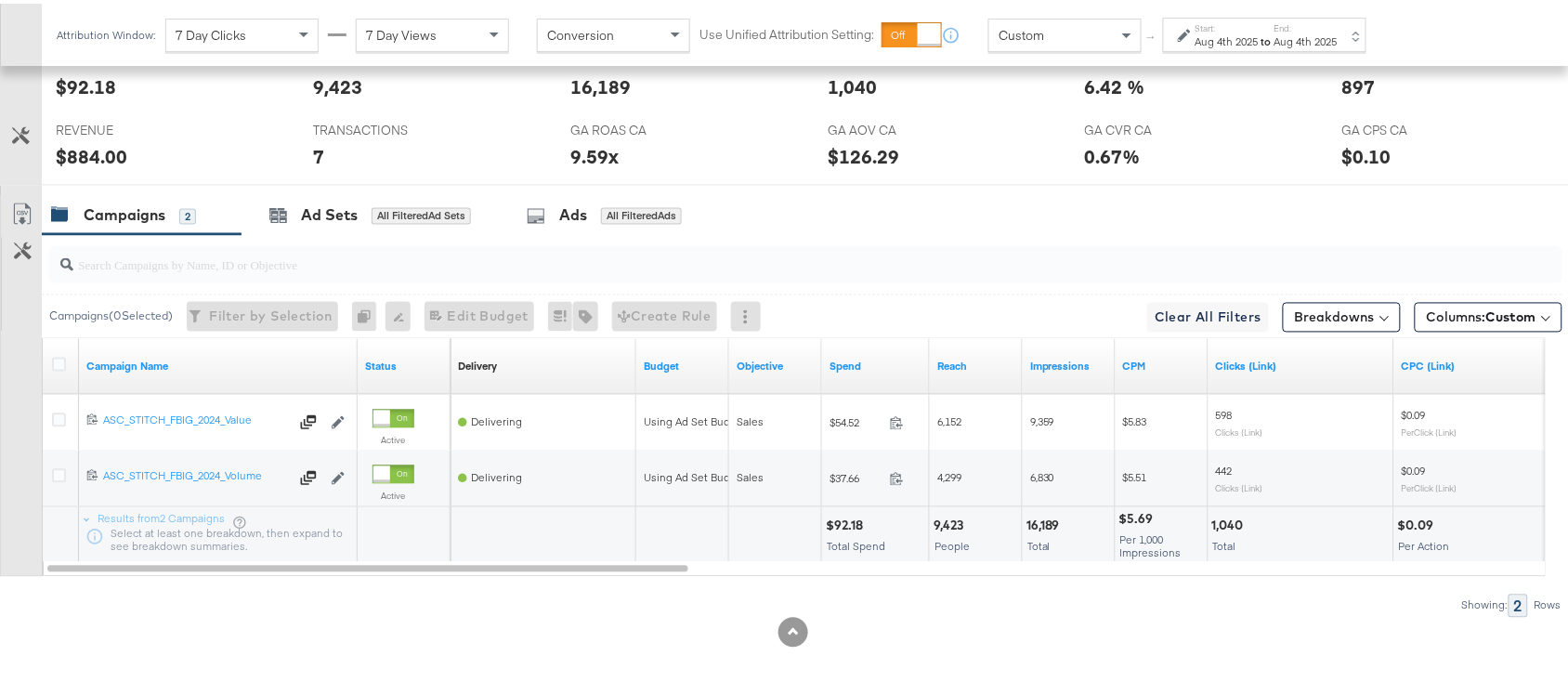 click on "to" at bounding box center [1266, 37] 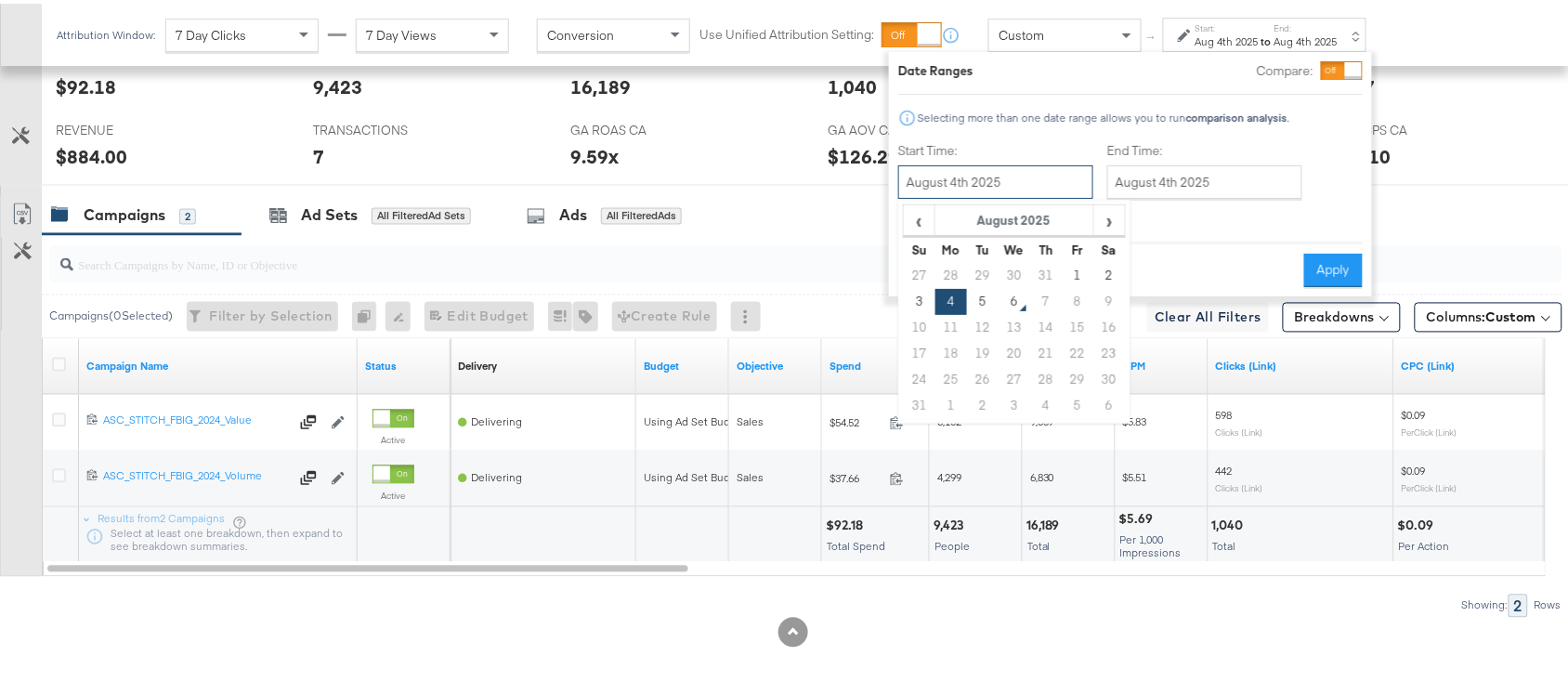 click on "August 4th 2025" at bounding box center [996, 178] 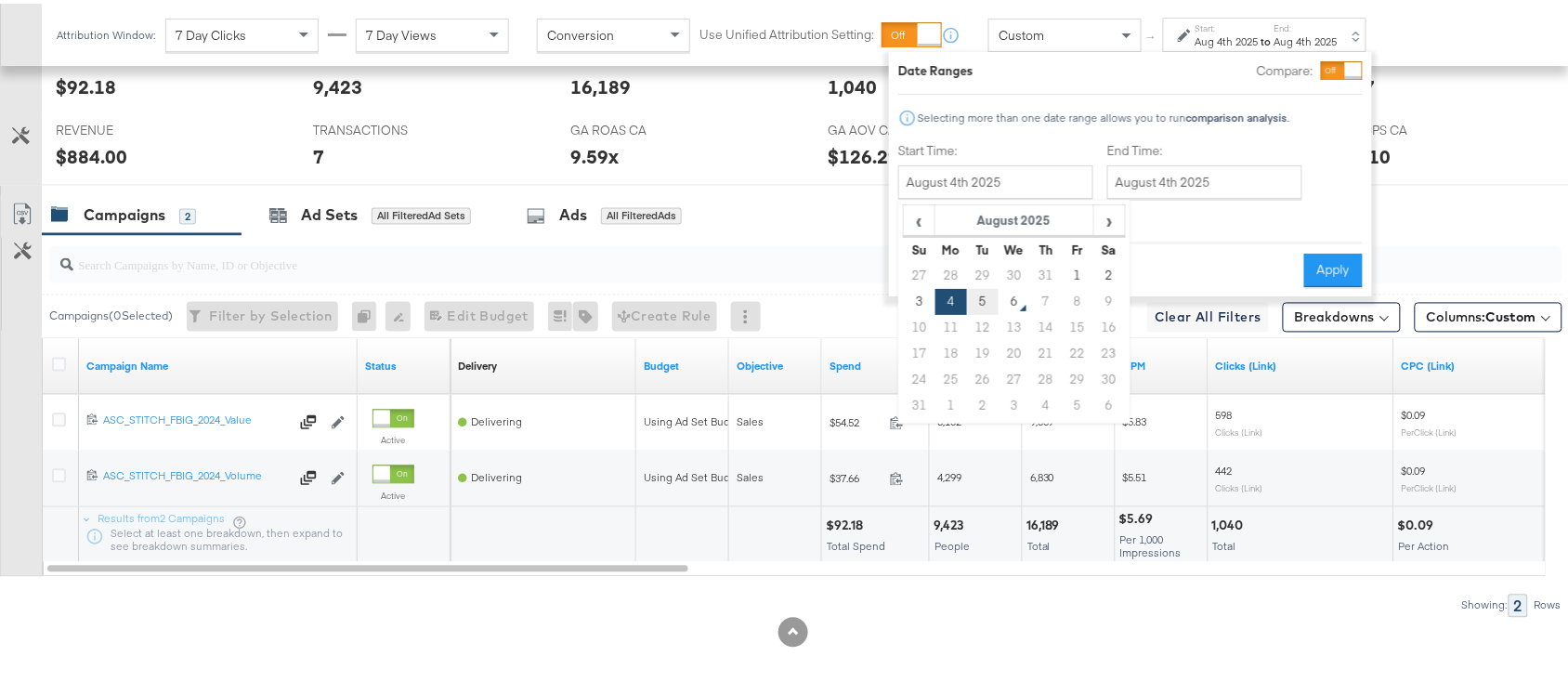 click on "5" at bounding box center [983, 298] 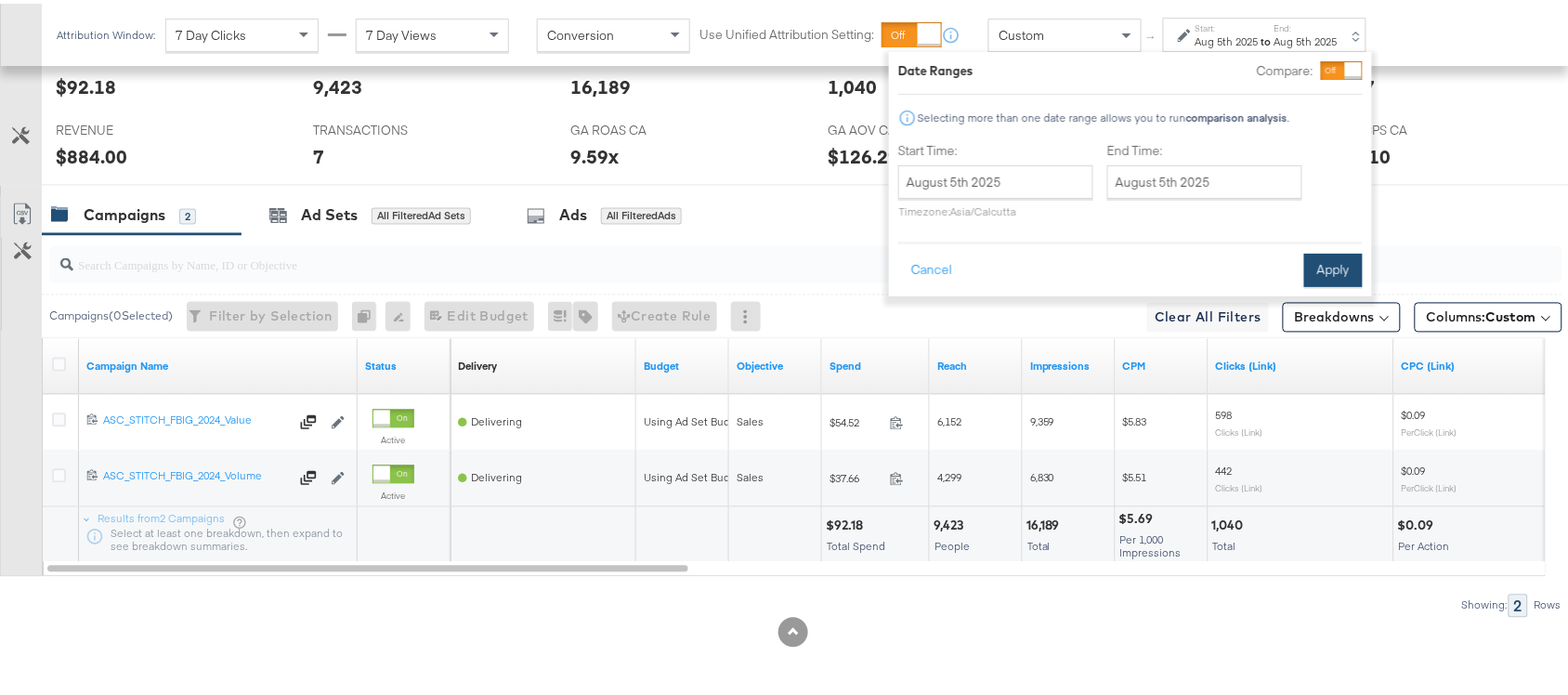 click on "Apply" at bounding box center [1333, 267] 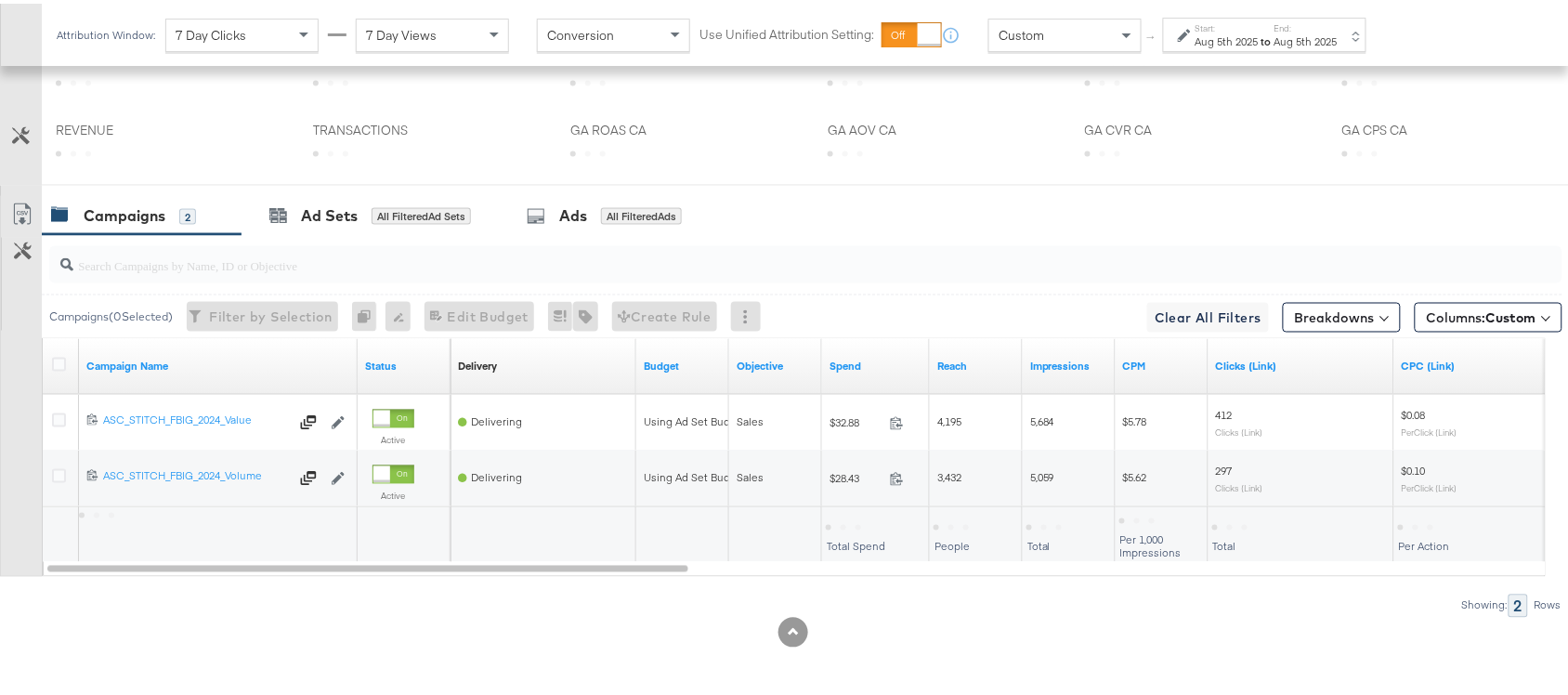 scroll, scrollTop: 912, scrollLeft: 0, axis: vertical 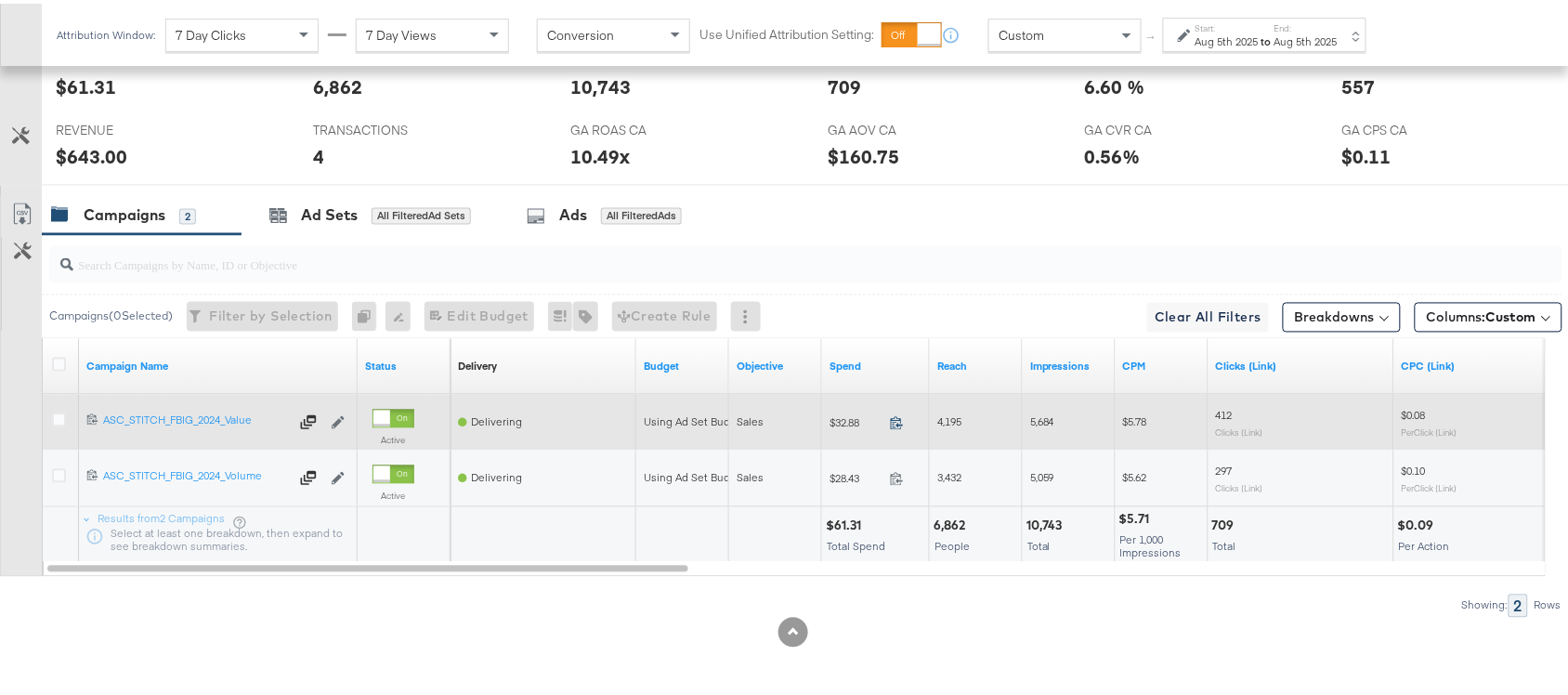 click 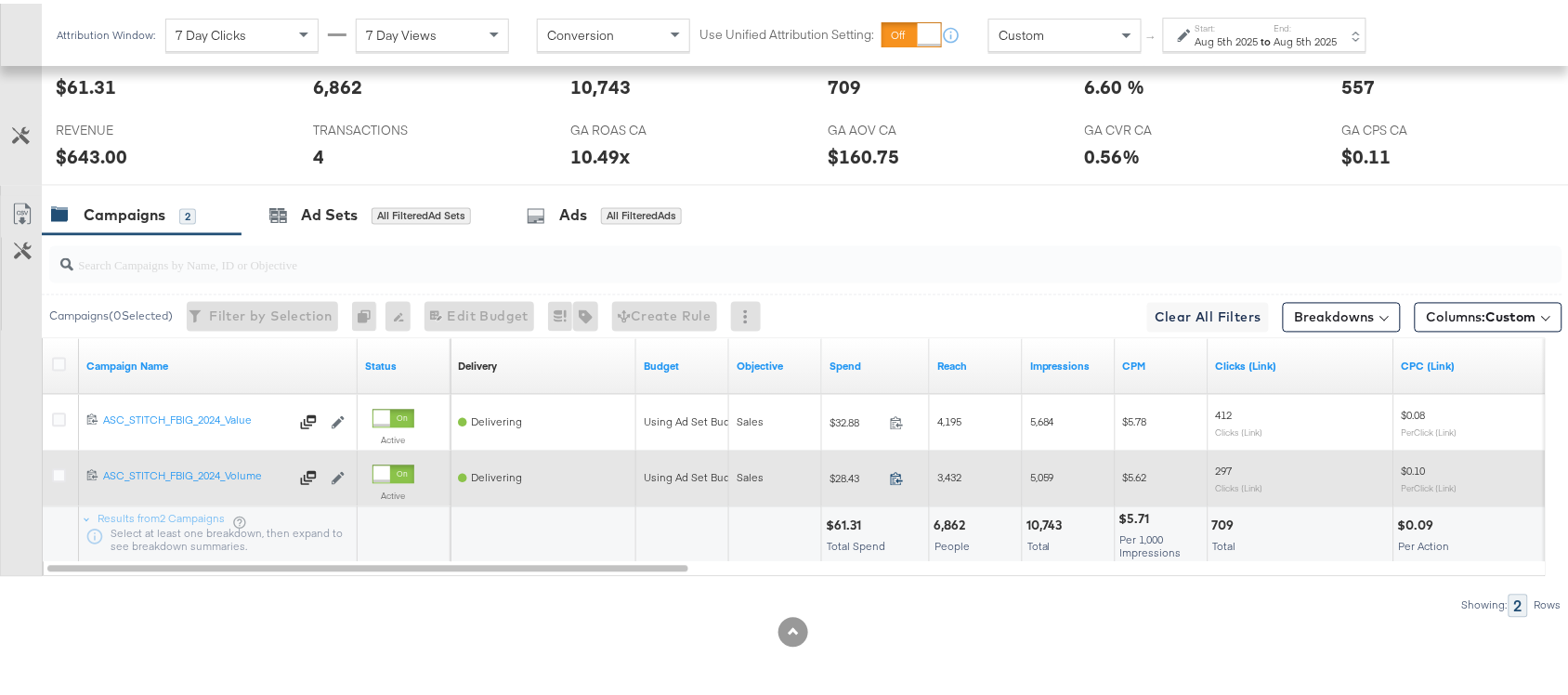 click 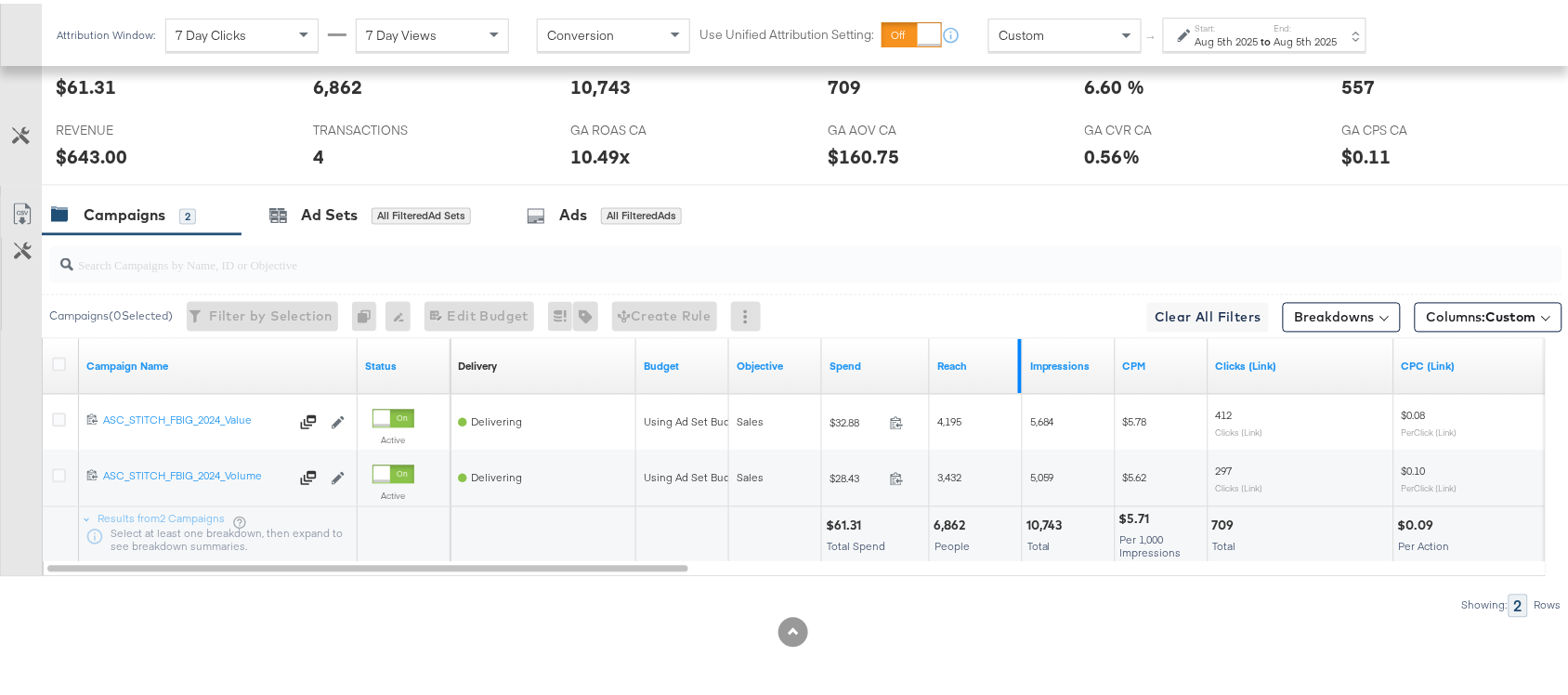 scroll, scrollTop: 0, scrollLeft: 0, axis: both 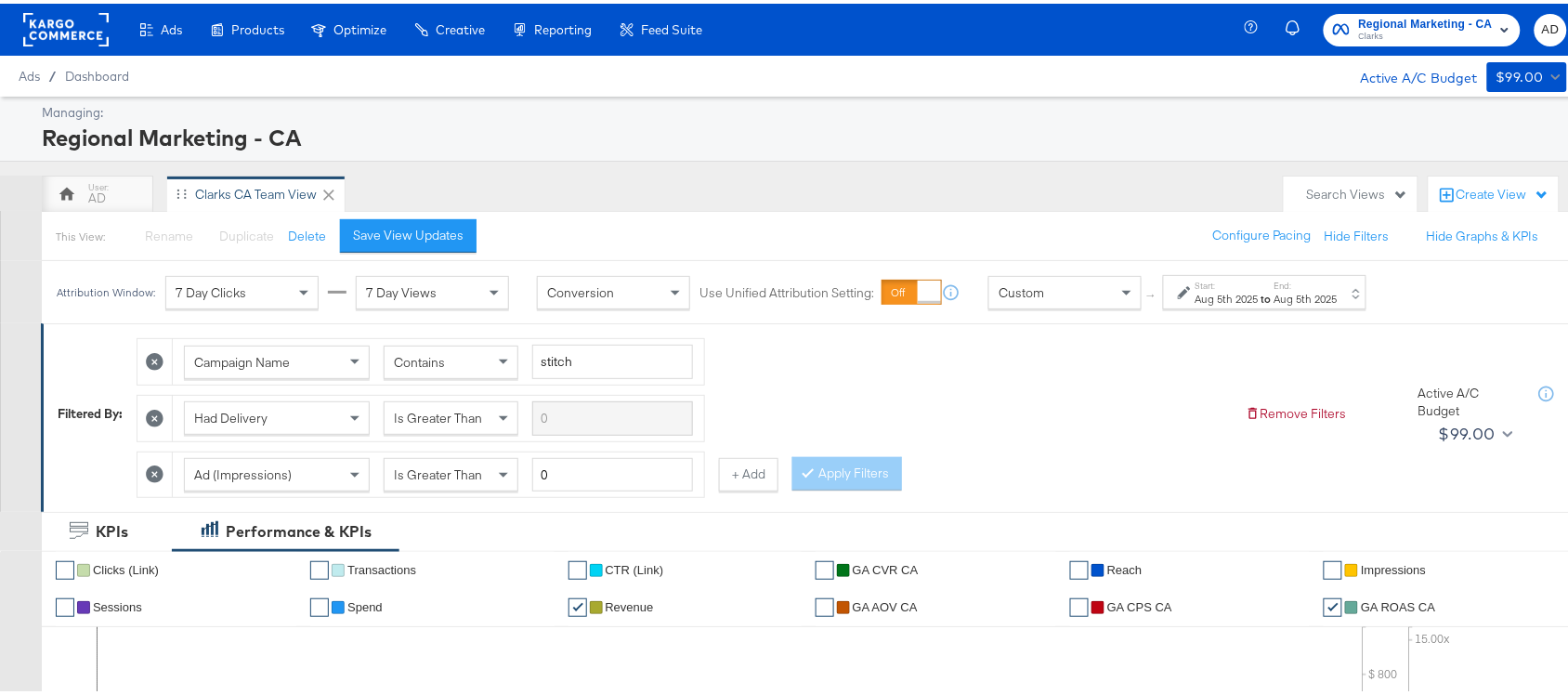 click on "Ads / Dashboard Active A/C Budget $99.00" at bounding box center [792, 72] 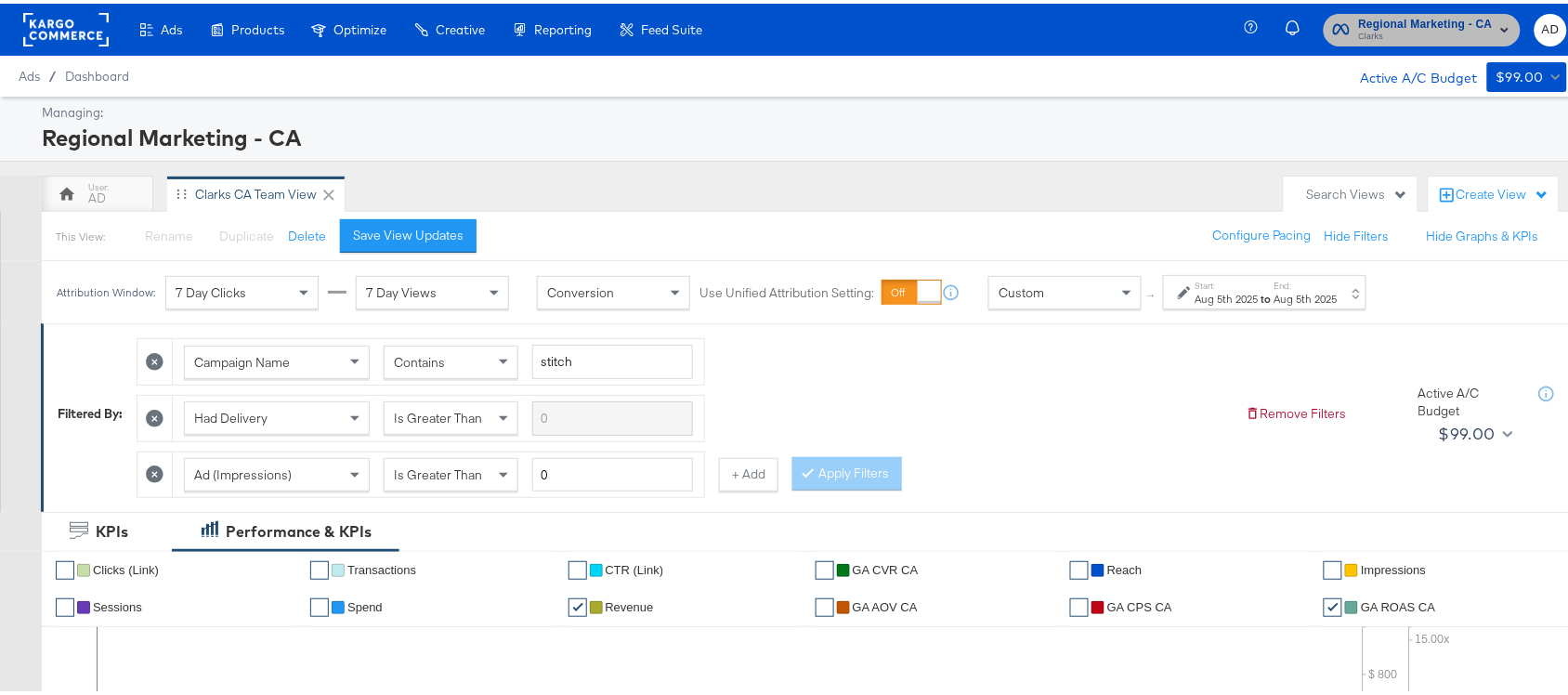 click on "Clarks" at bounding box center [1426, 33] 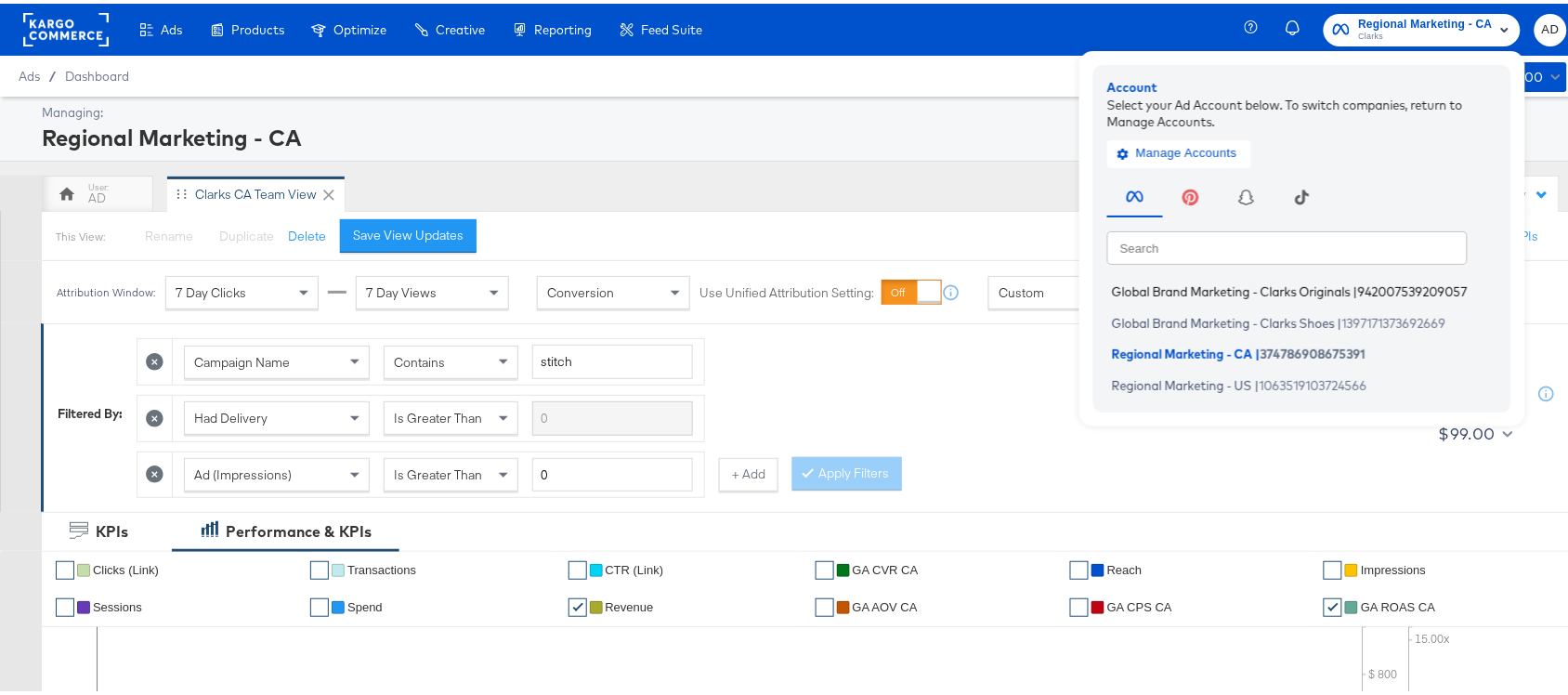 click on "Global Brand Marketing - Clarks Originals" at bounding box center [1231, 288] 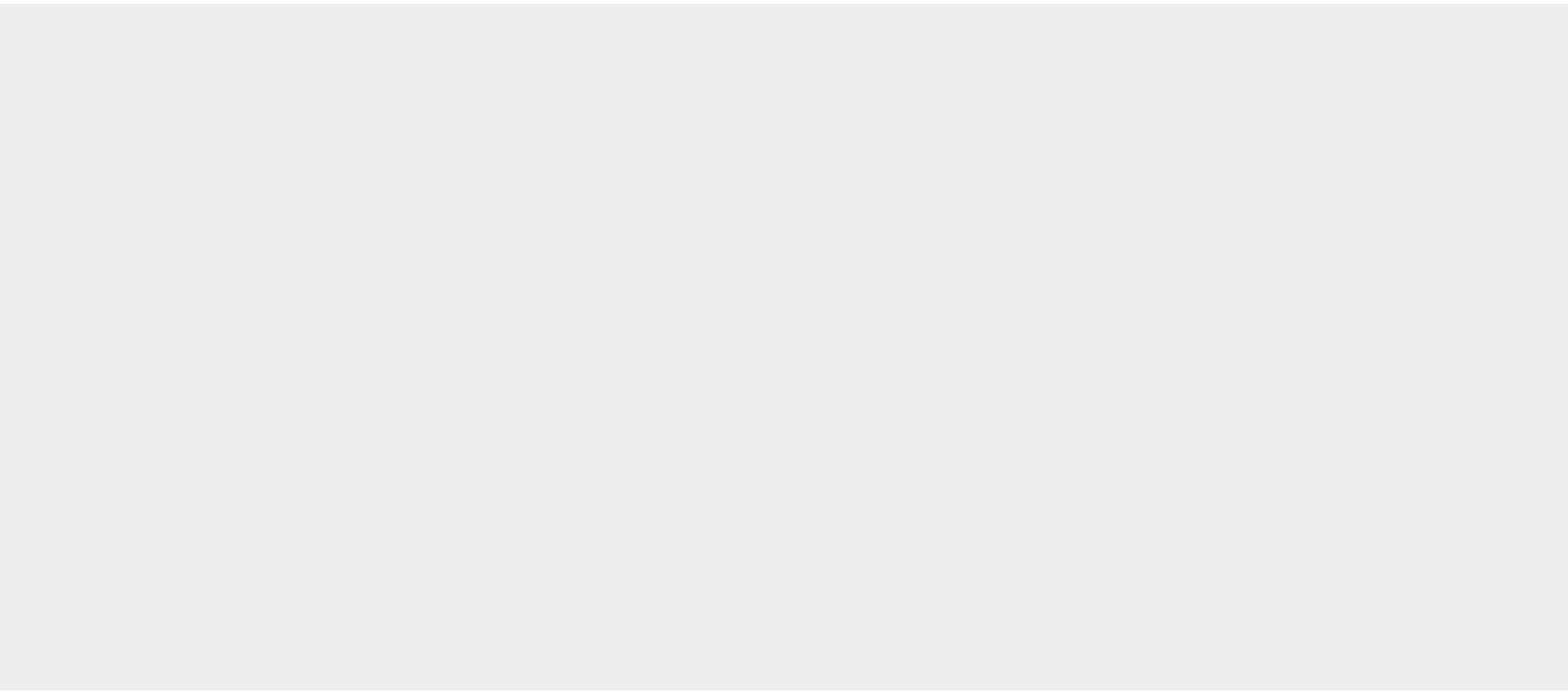 scroll, scrollTop: 0, scrollLeft: 0, axis: both 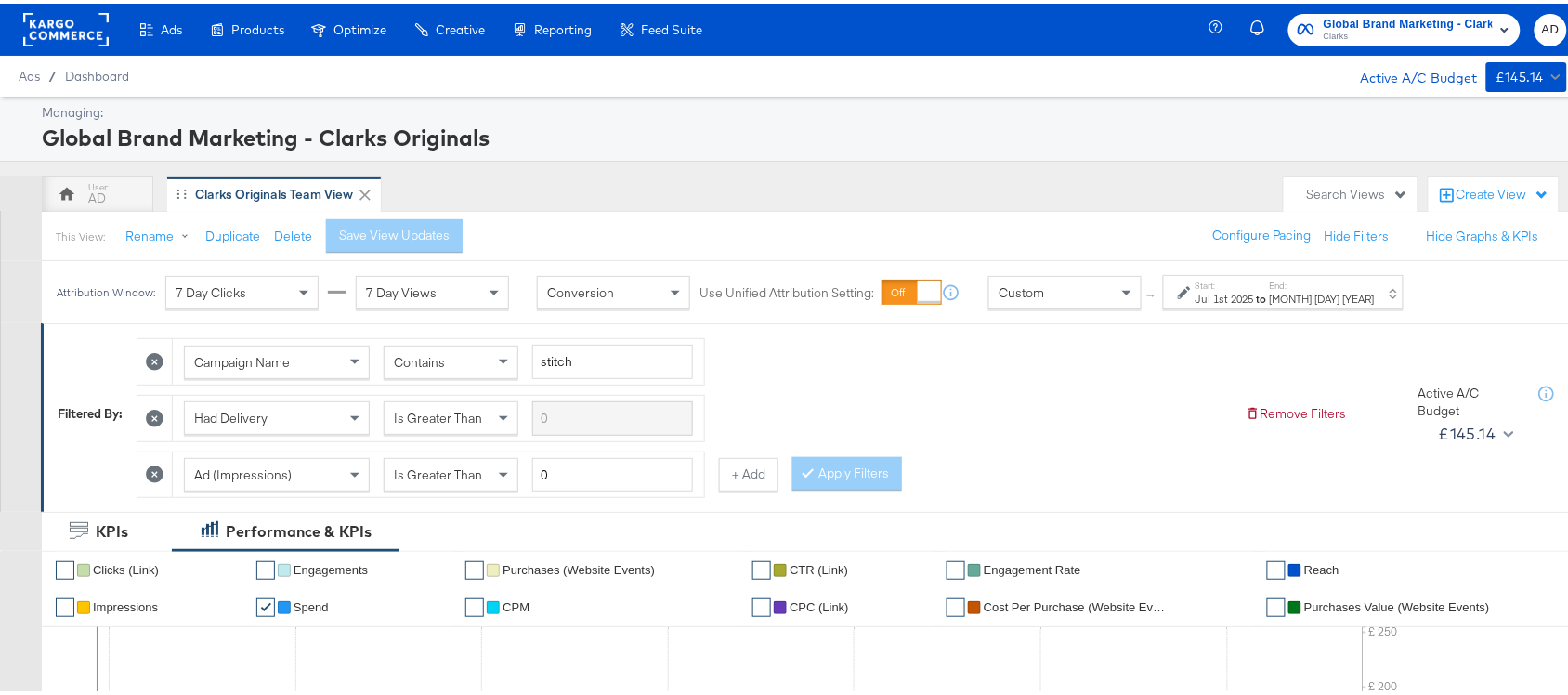 click on "Jul 1st 2025" at bounding box center (1224, 295) 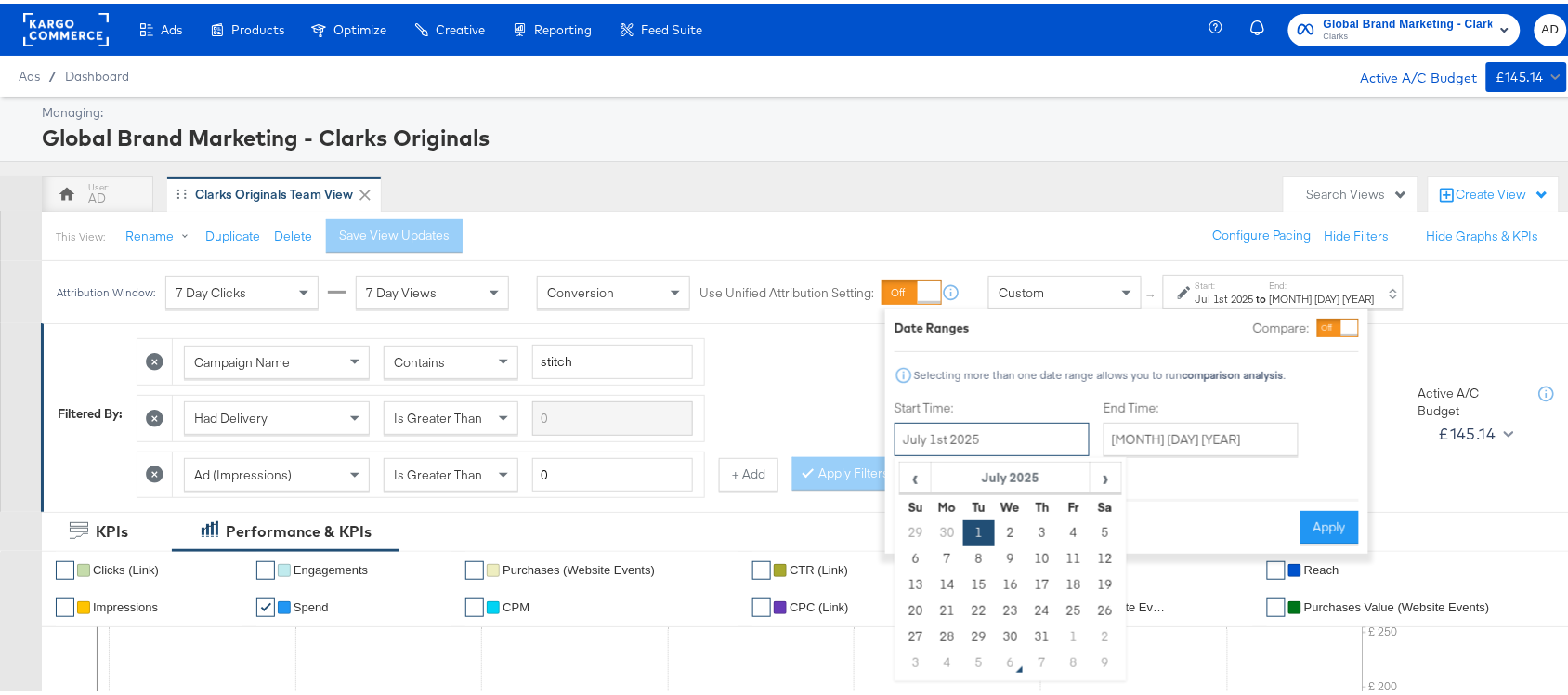 click on "July 1st 2025" at bounding box center [992, 436] 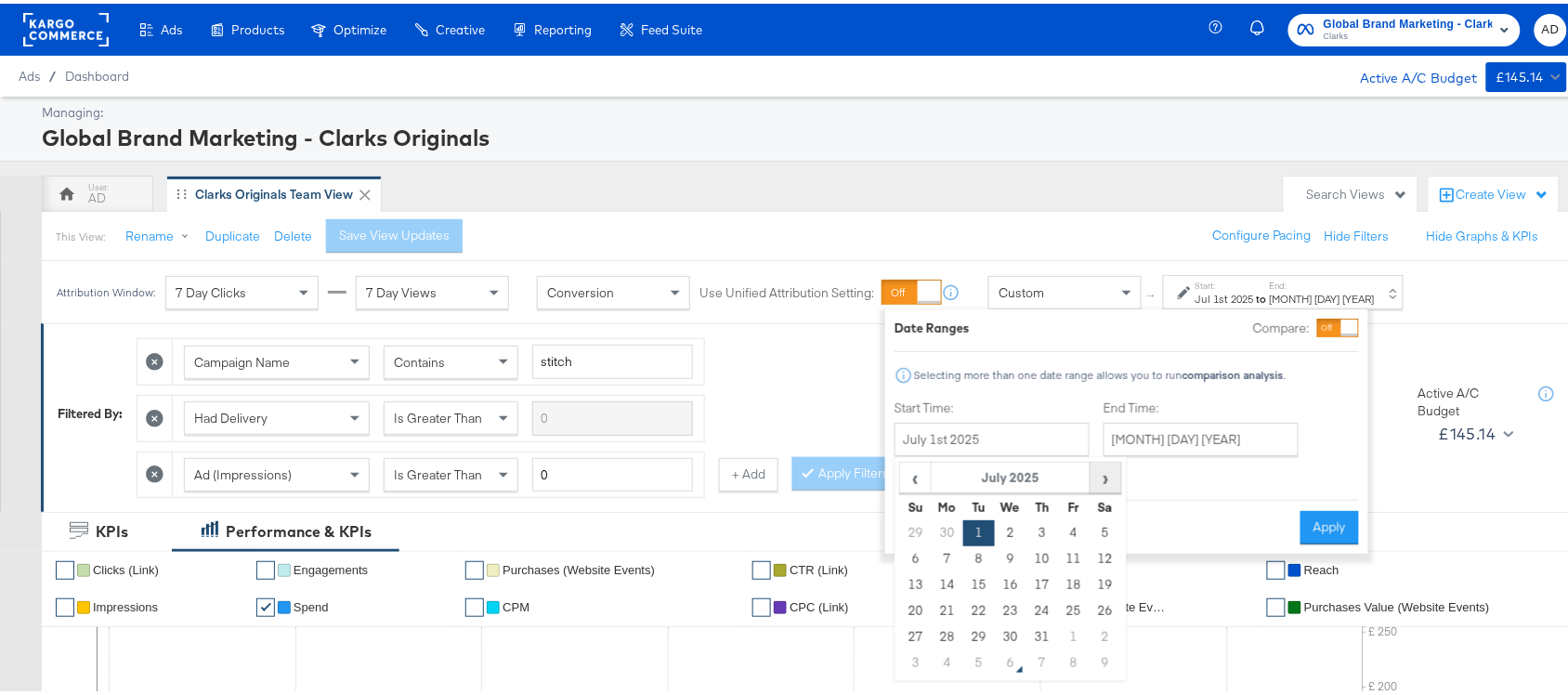 click on "›" at bounding box center [1105, 474] 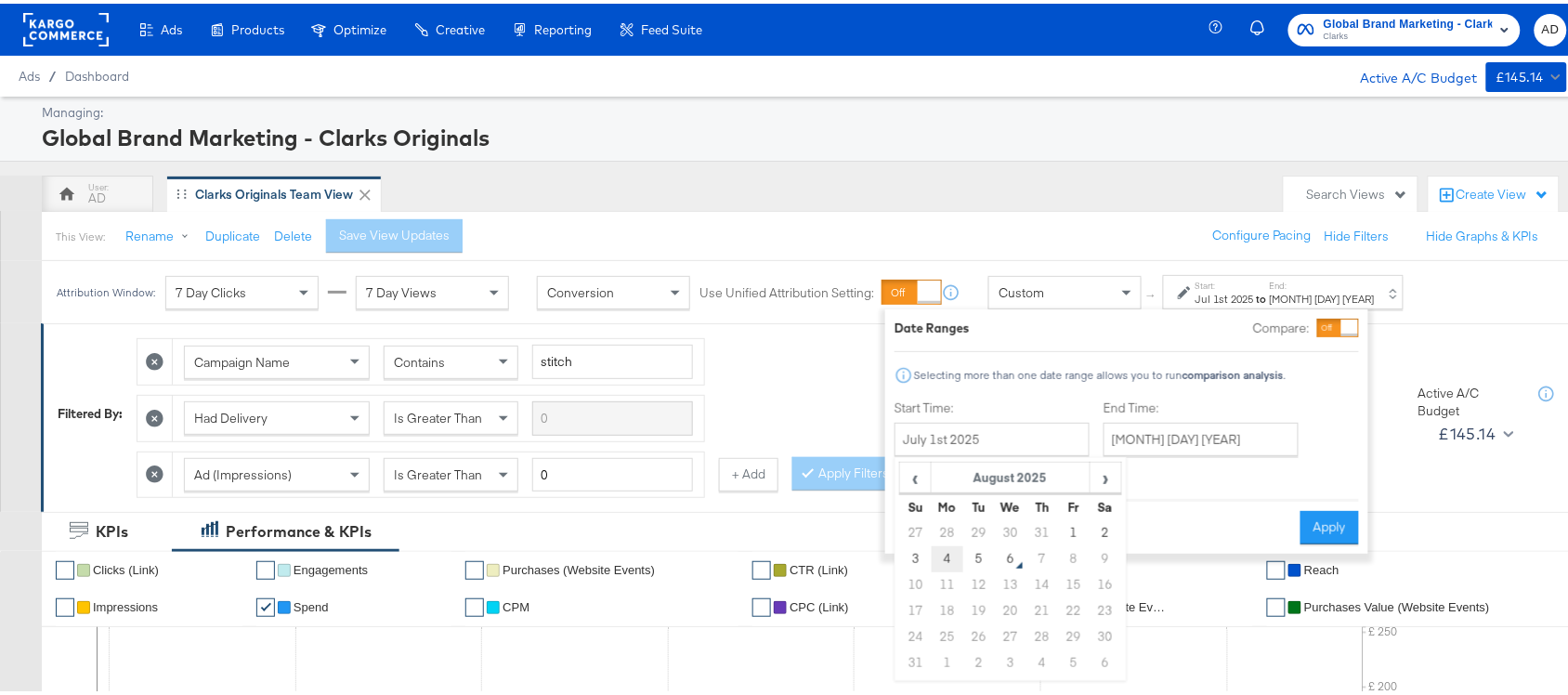 click on "4" at bounding box center (947, 556) 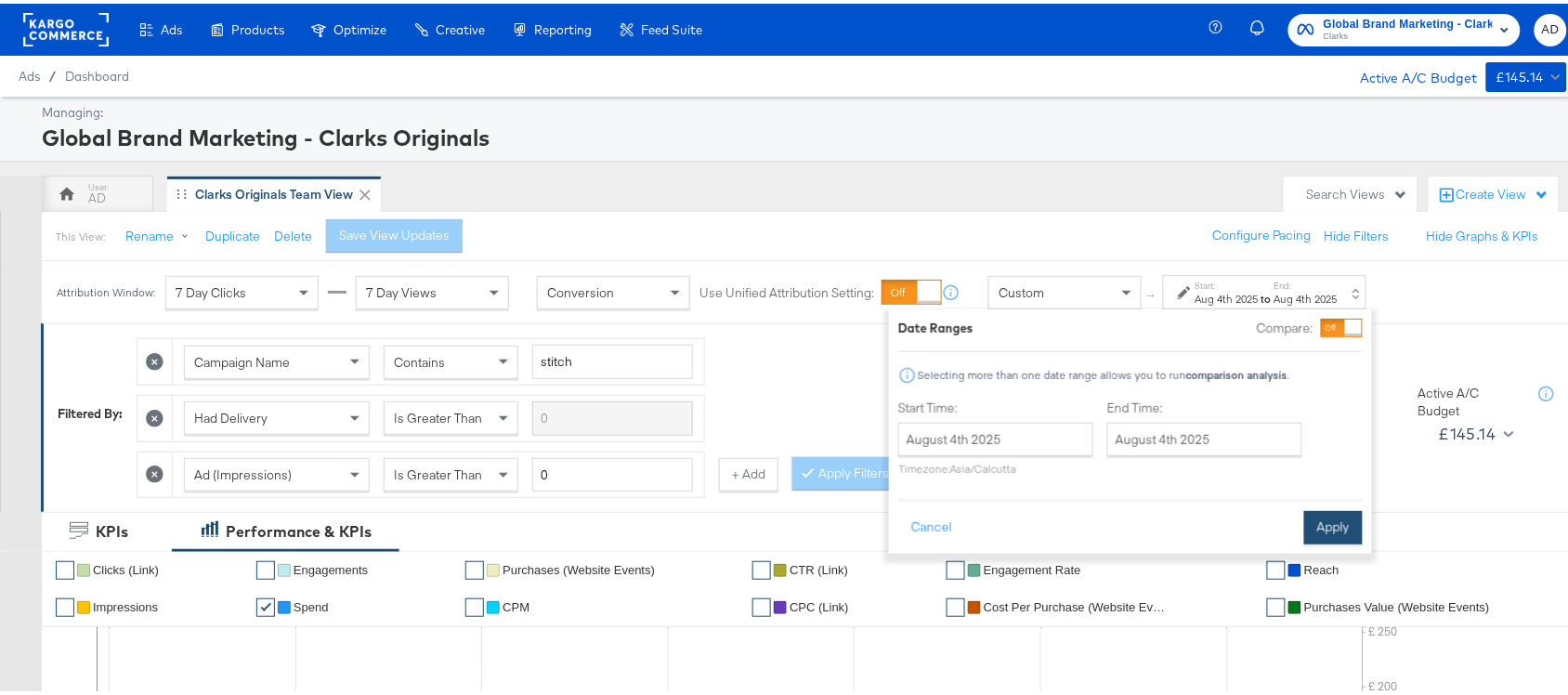 click on "Apply" at bounding box center (1333, 524) 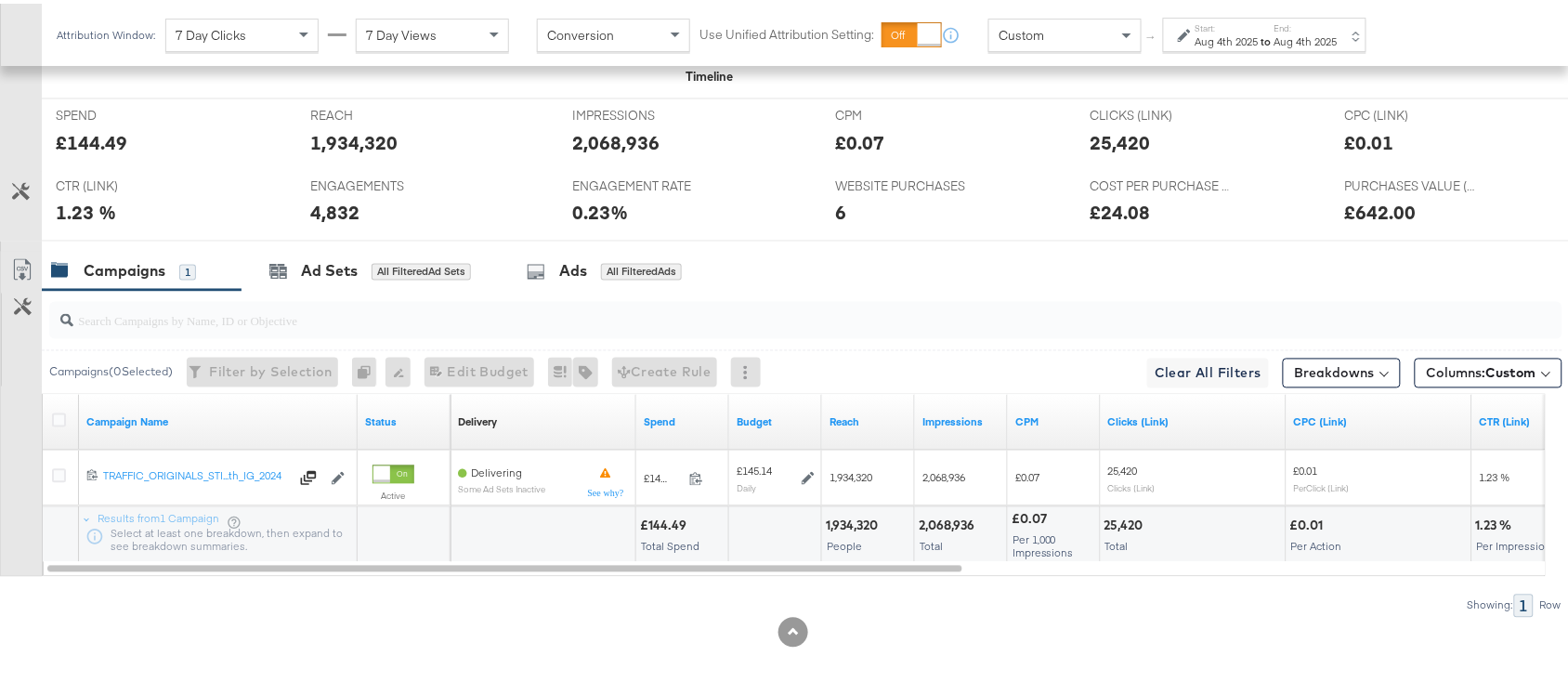 scroll, scrollTop: 857, scrollLeft: 0, axis: vertical 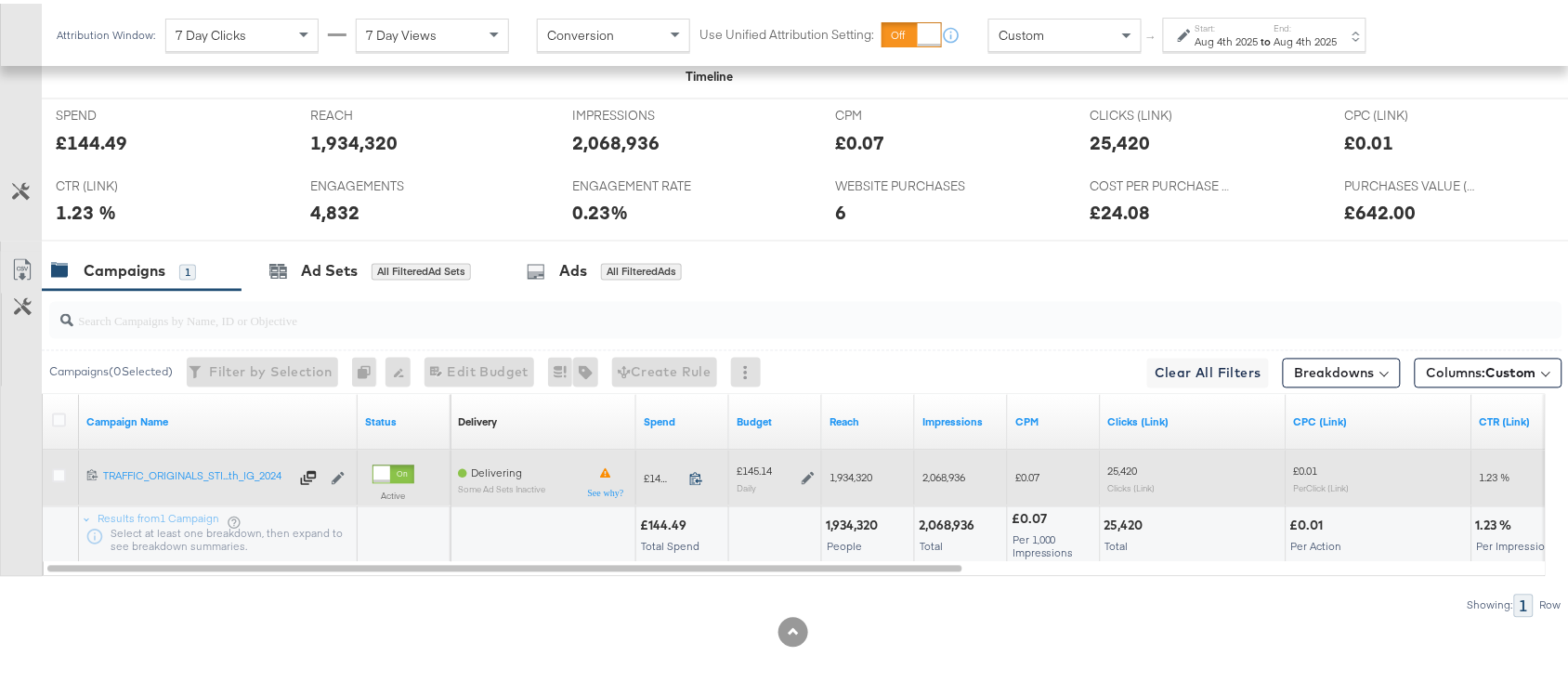 click 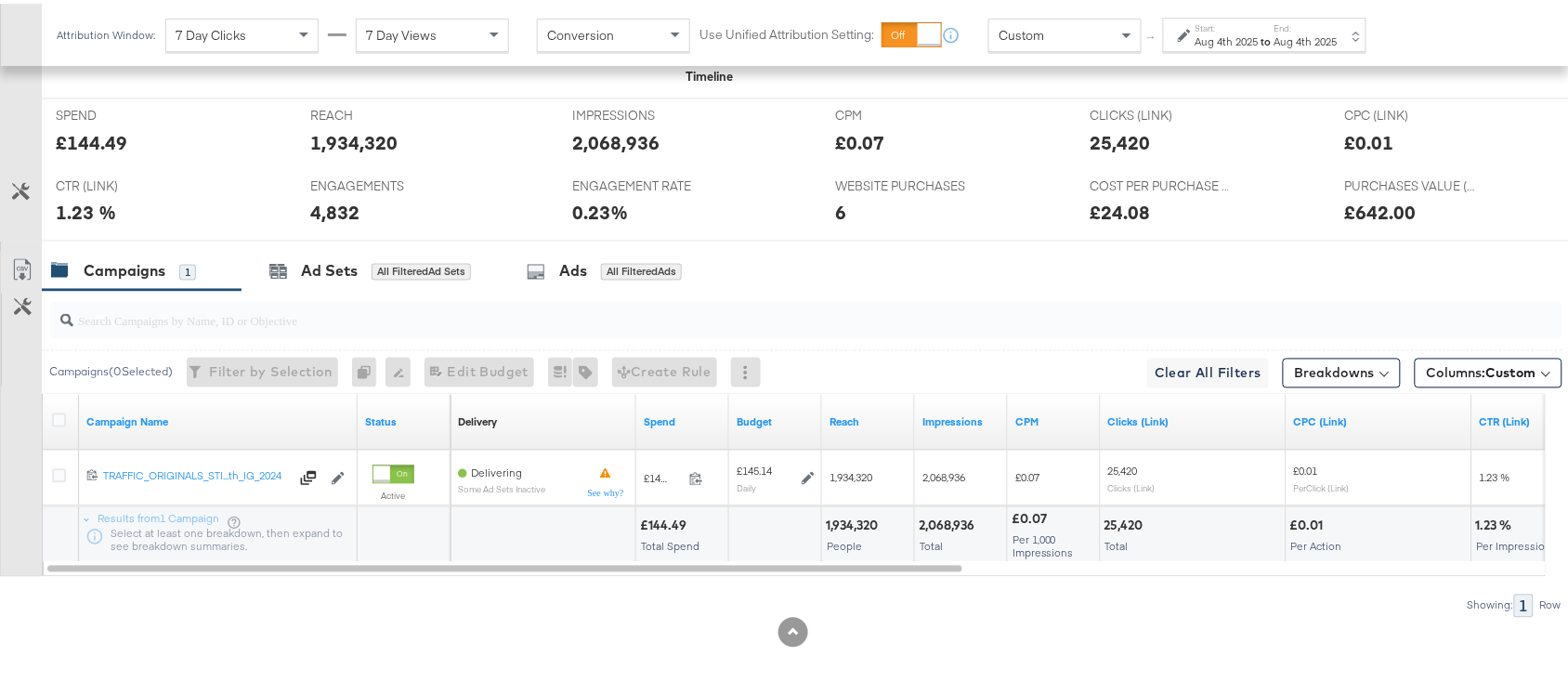 click on "Aug 4th 2025" at bounding box center (1306, 38) 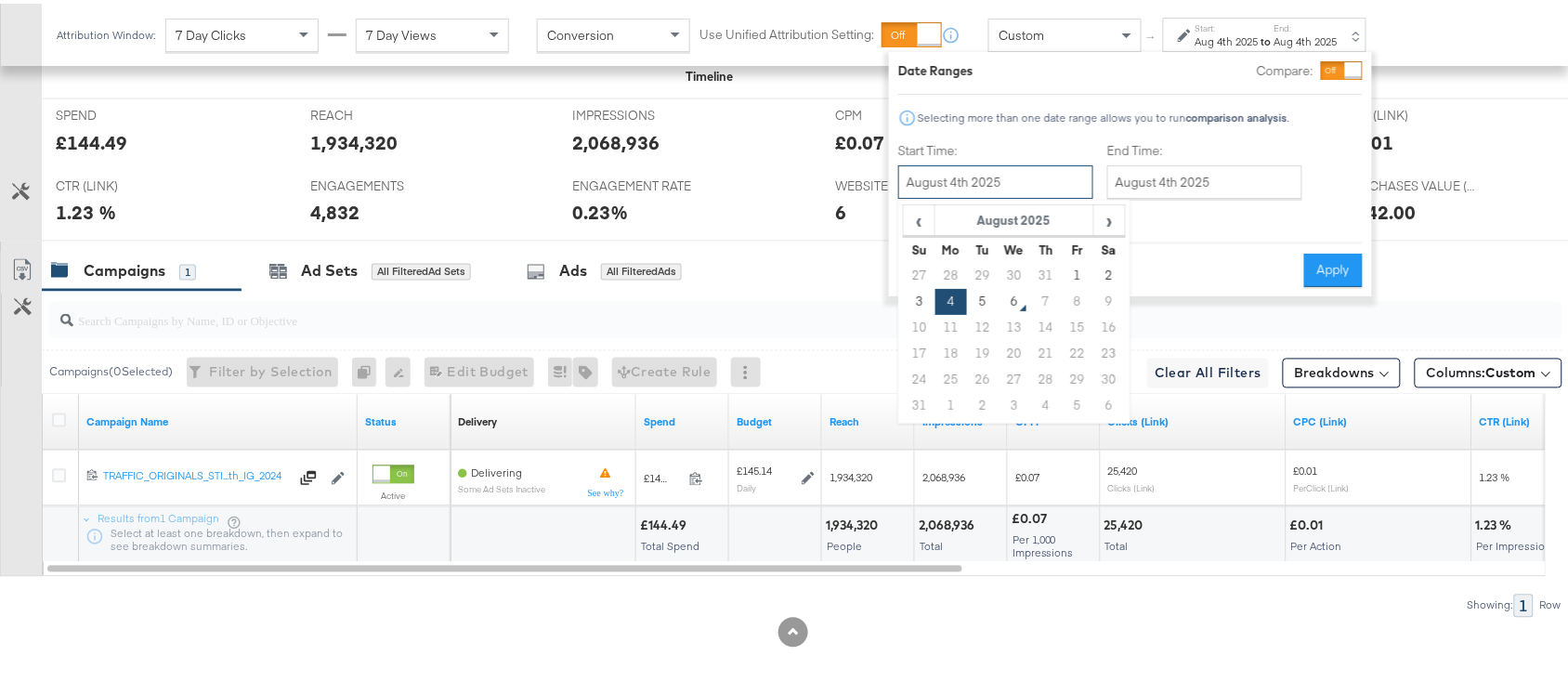 click on "August 4th 2025" at bounding box center [996, 178] 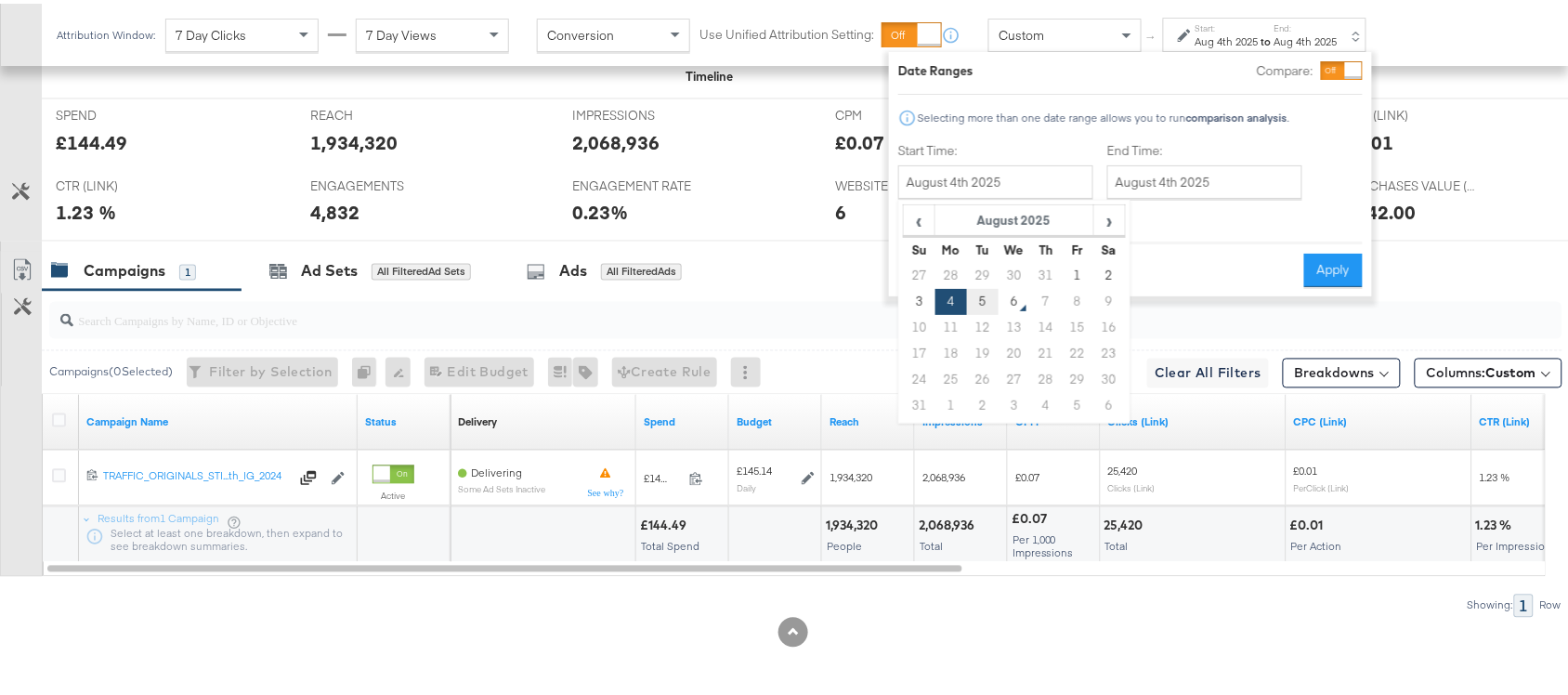 click on "5" at bounding box center (983, 298) 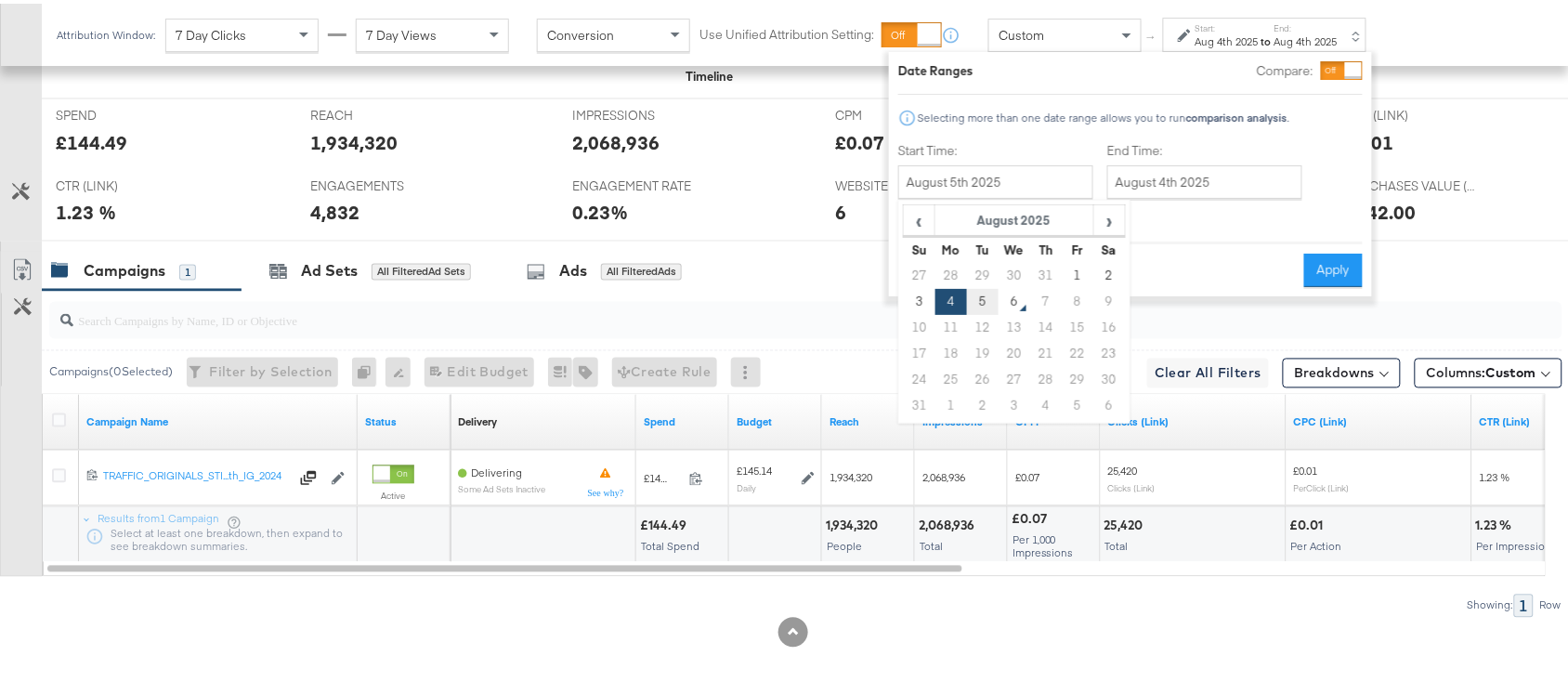type on "August 5th 2025" 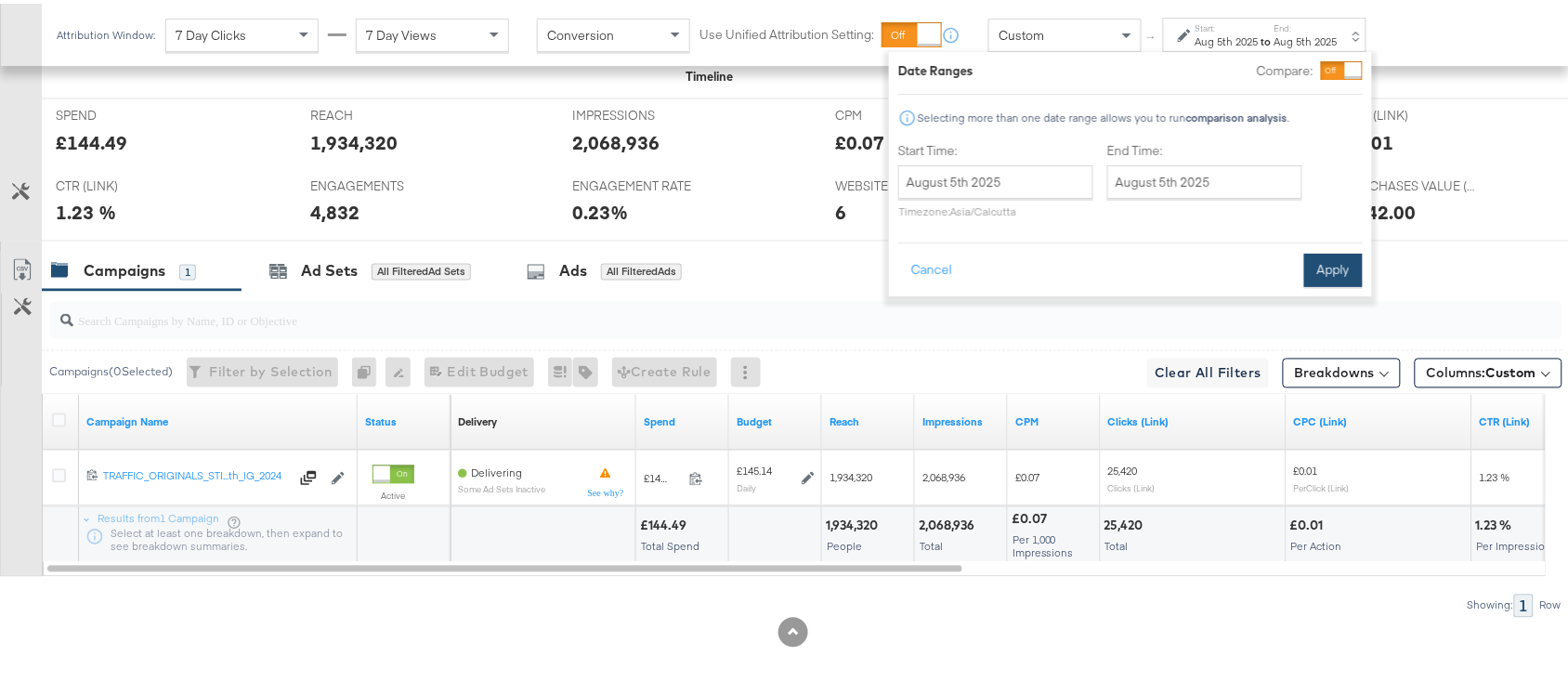 click on "Apply" at bounding box center [1333, 267] 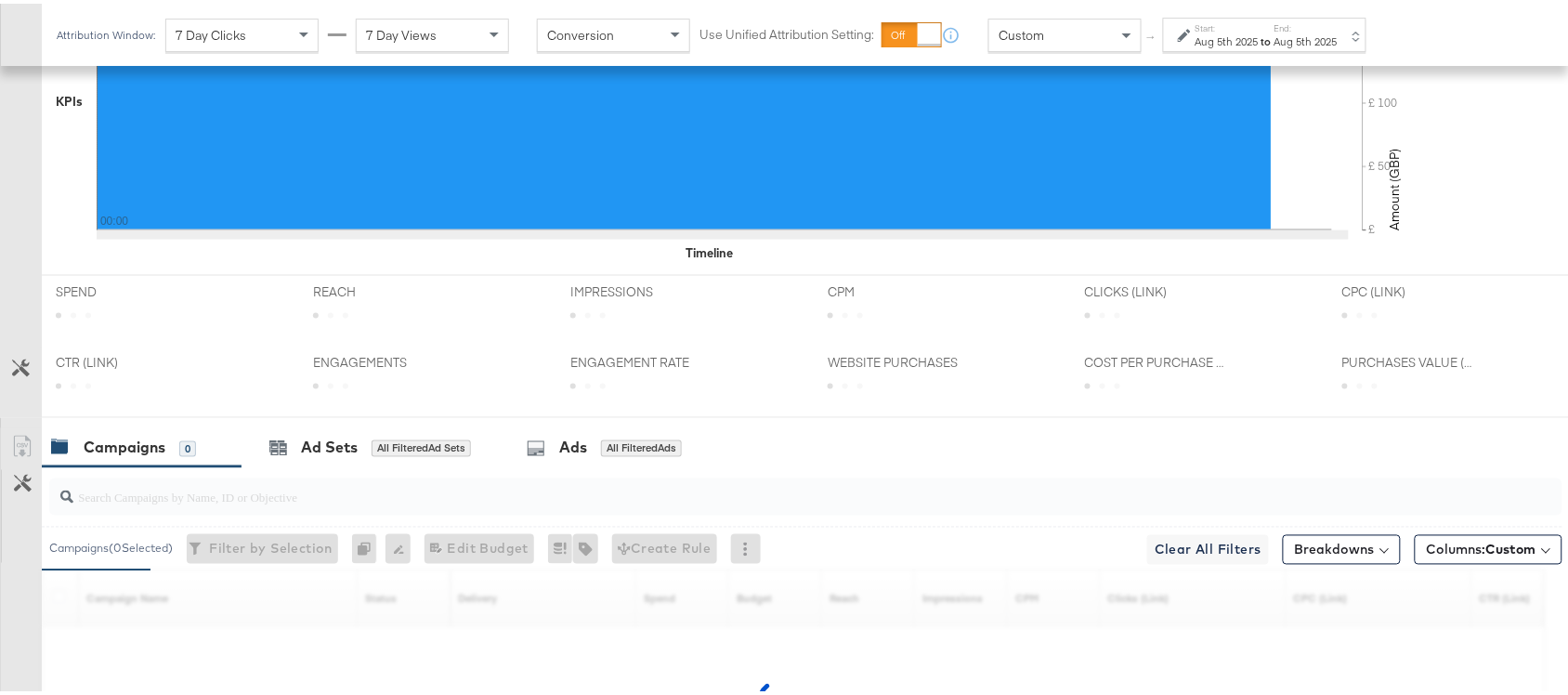 scroll, scrollTop: 857, scrollLeft: 0, axis: vertical 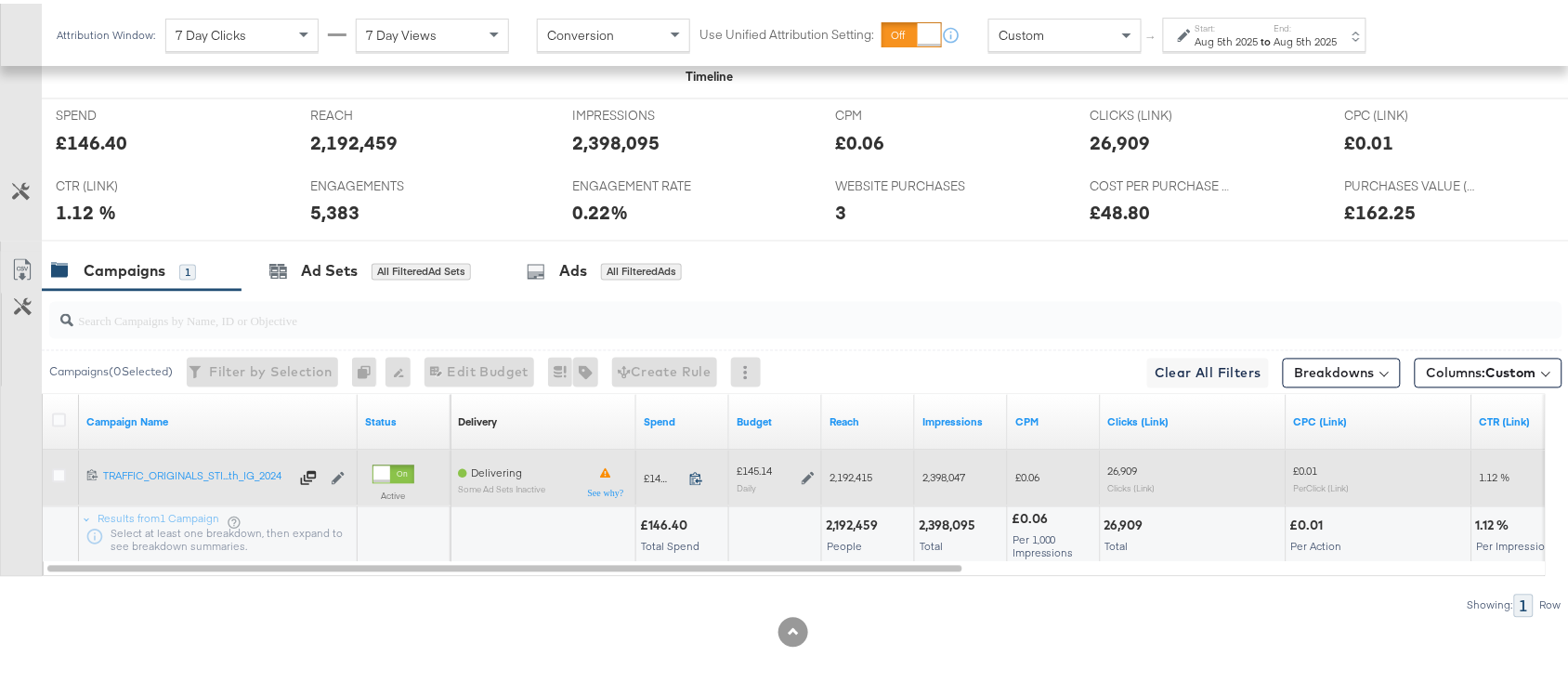 click 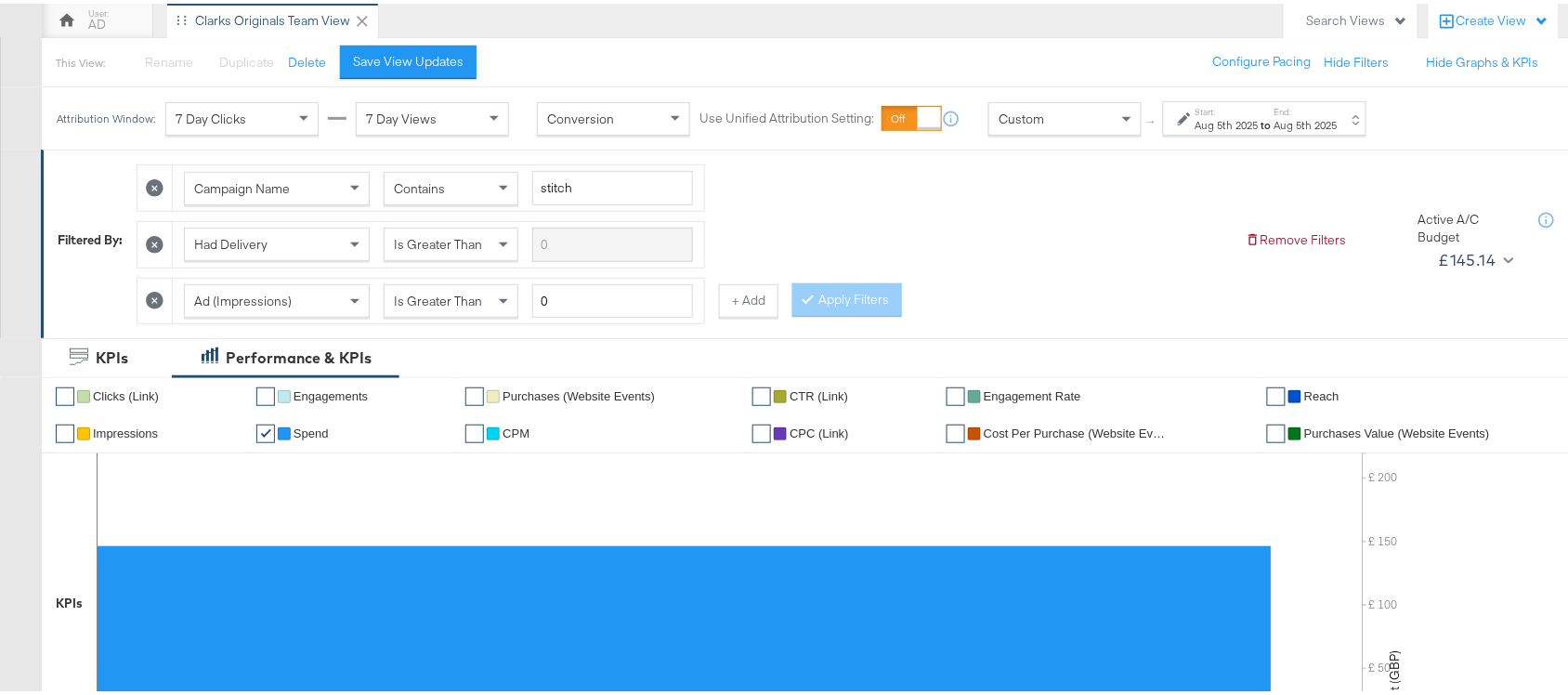 scroll, scrollTop: 0, scrollLeft: 0, axis: both 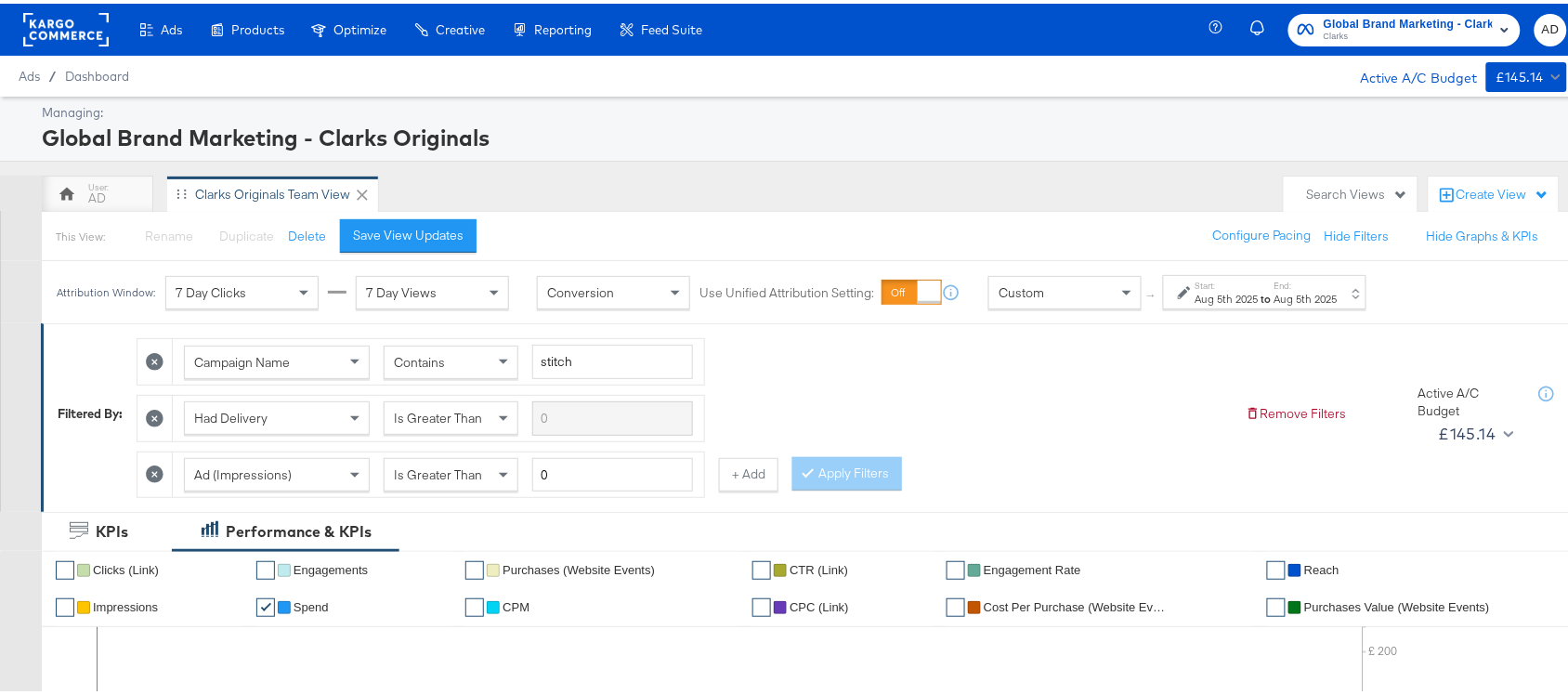 click 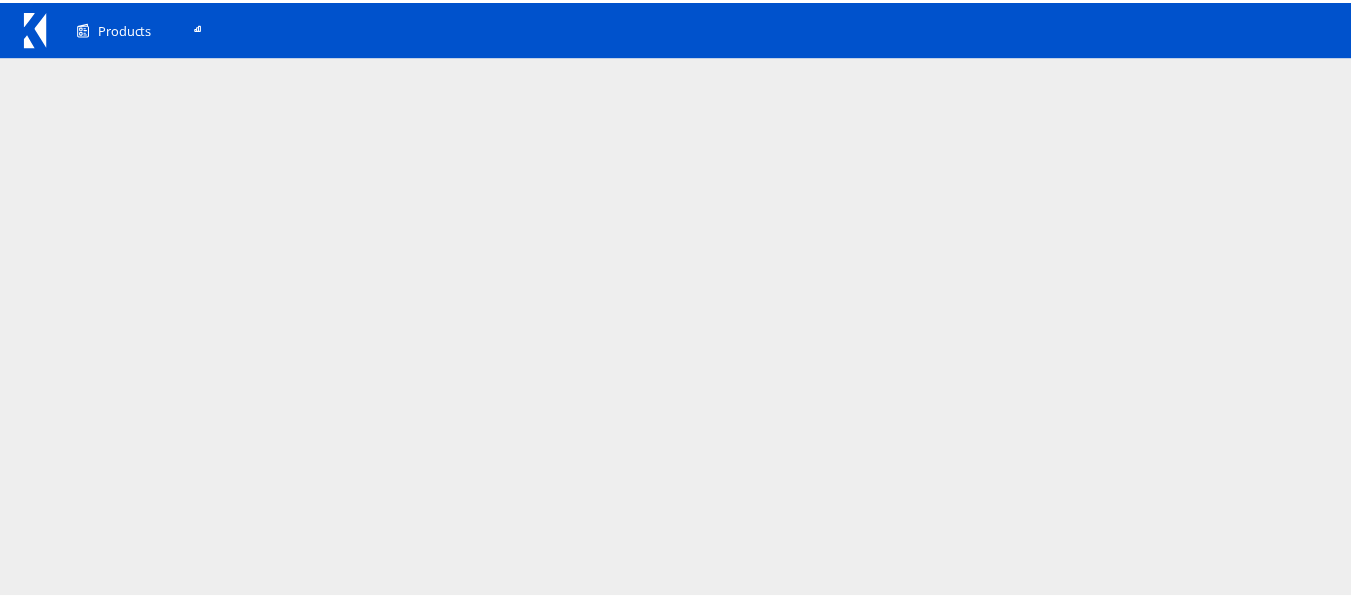 scroll, scrollTop: 0, scrollLeft: 0, axis: both 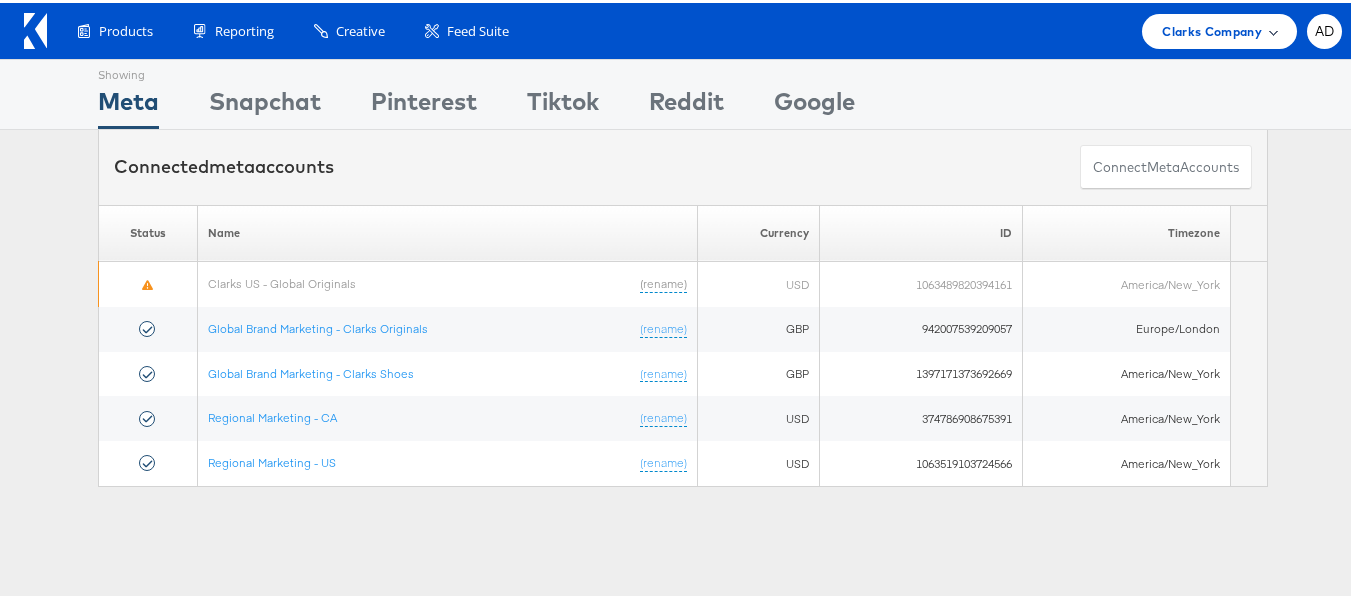 click on "Clarks Company" at bounding box center (1212, 28) 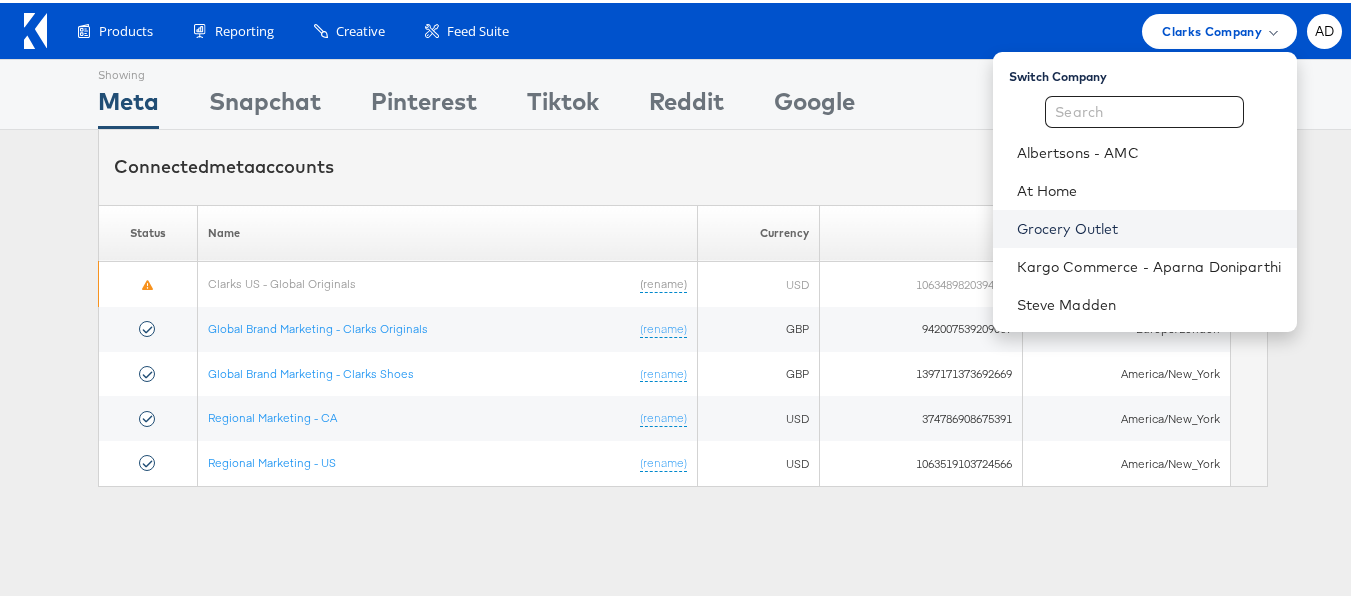click on "Grocery Outlet" at bounding box center (1149, 226) 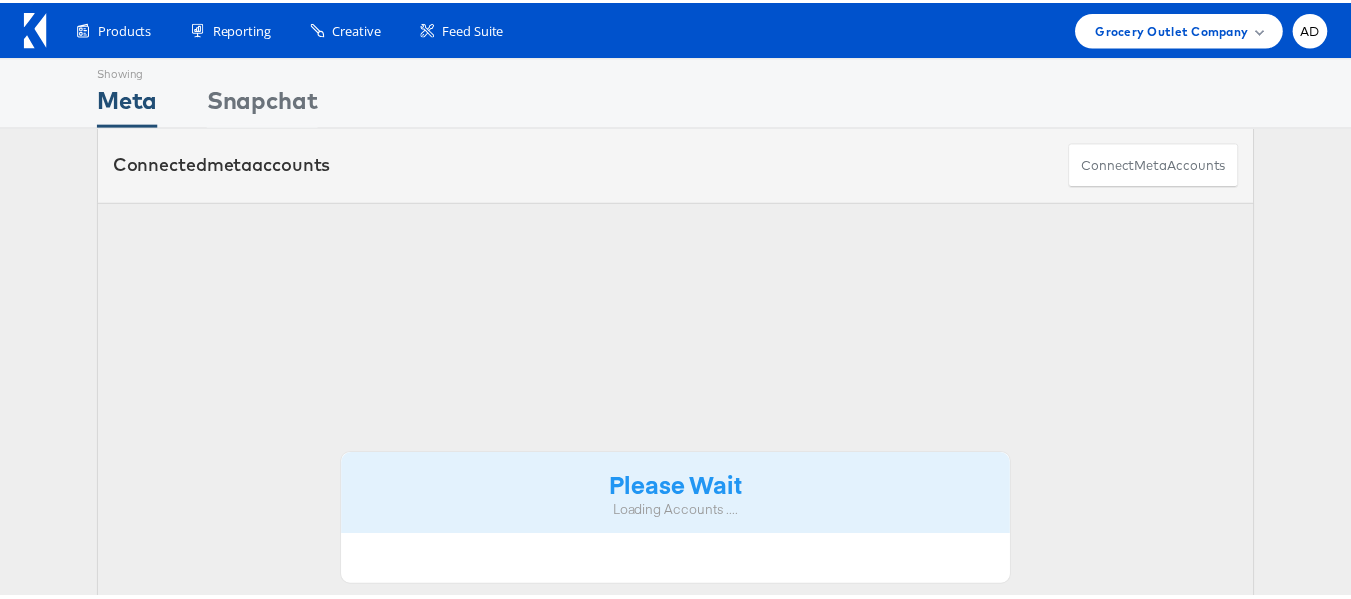 scroll, scrollTop: 0, scrollLeft: 0, axis: both 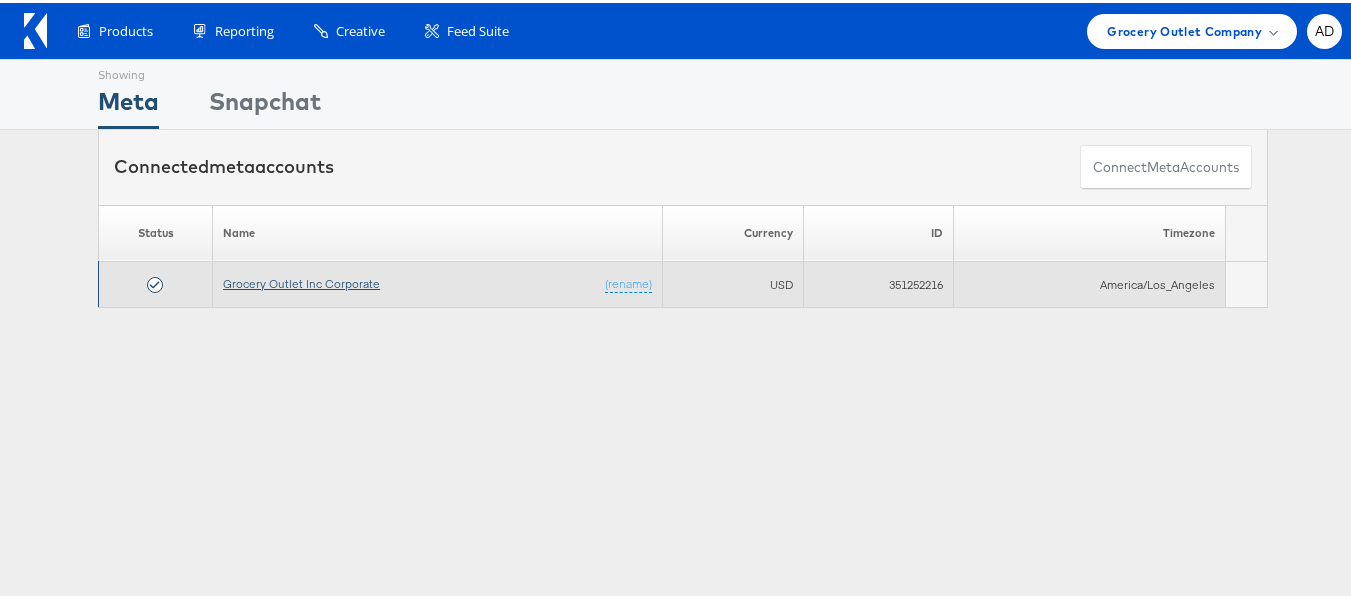click on "Grocery Outlet Inc Corporate" at bounding box center [301, 280] 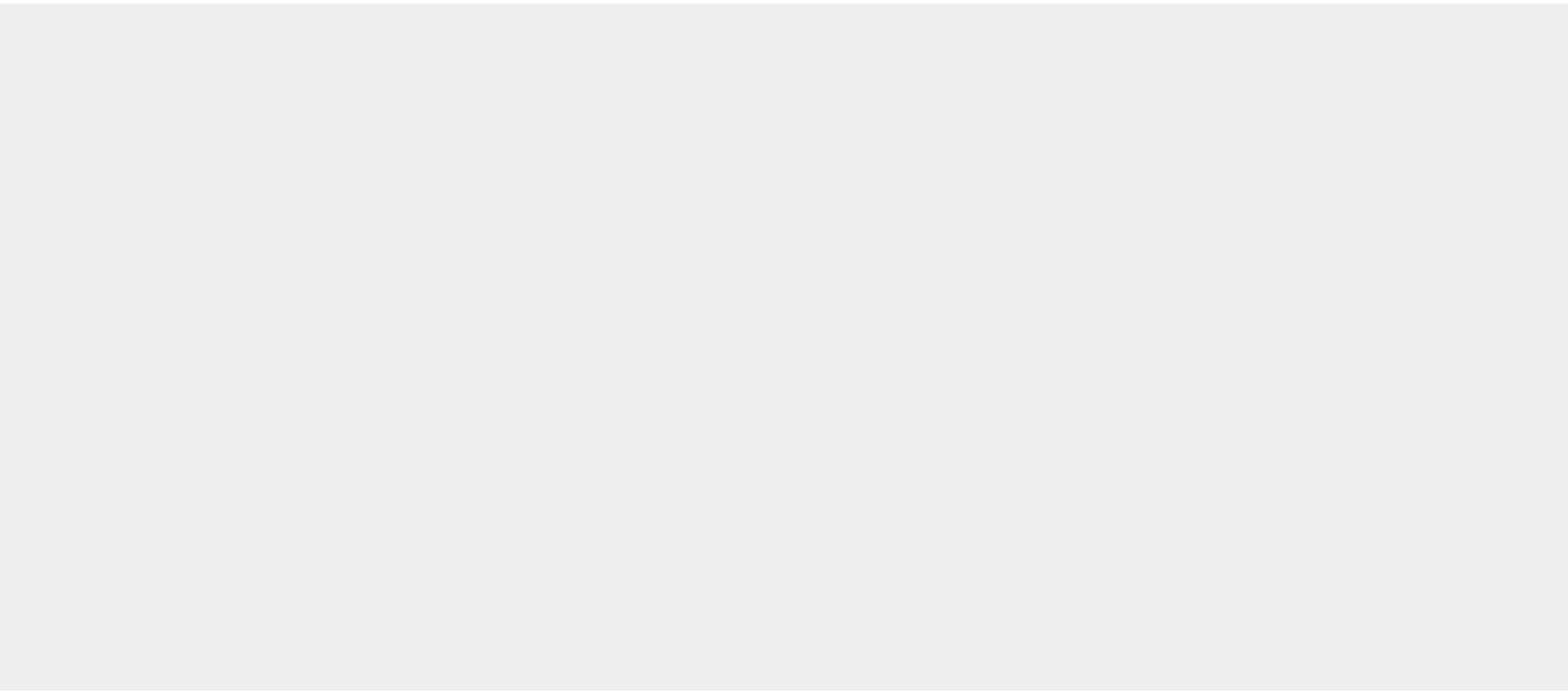 scroll, scrollTop: 0, scrollLeft: 0, axis: both 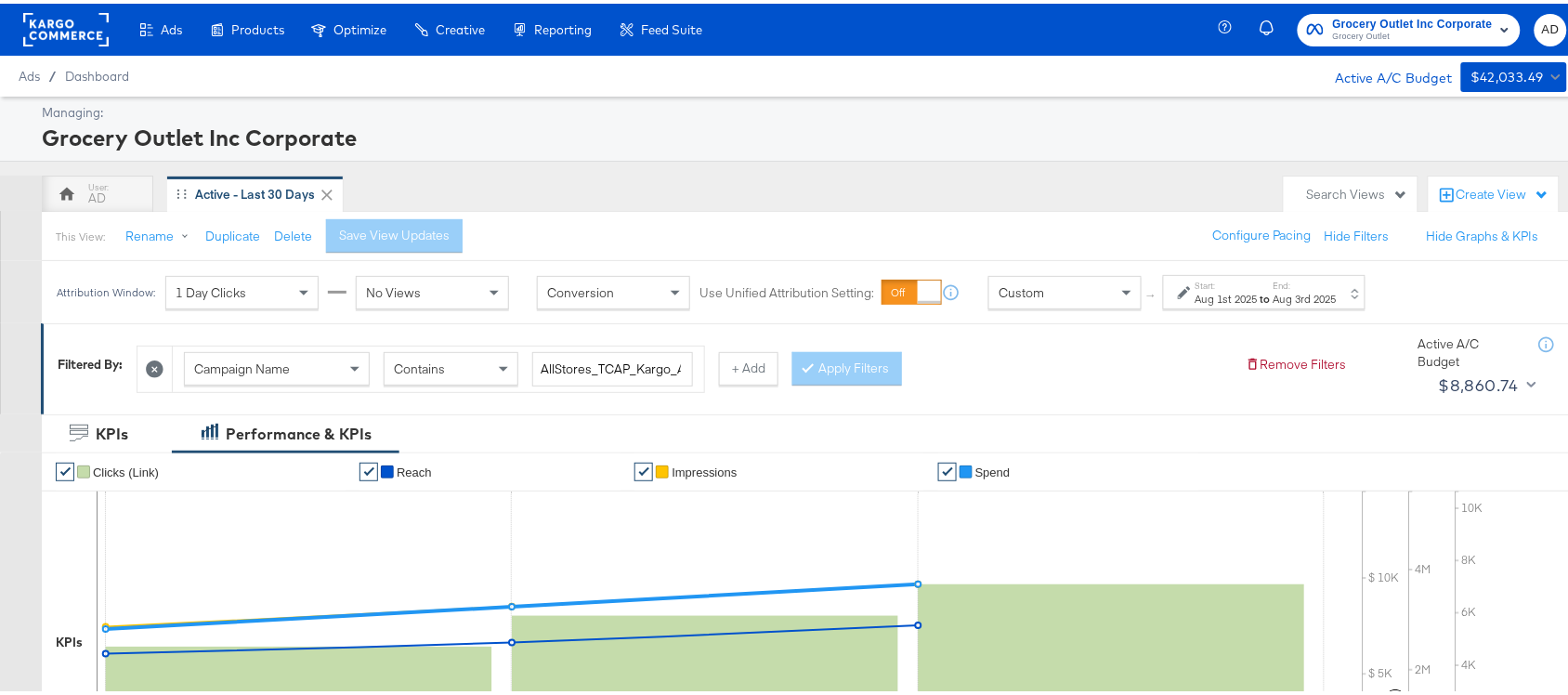 click on "End:" at bounding box center (1305, 282) 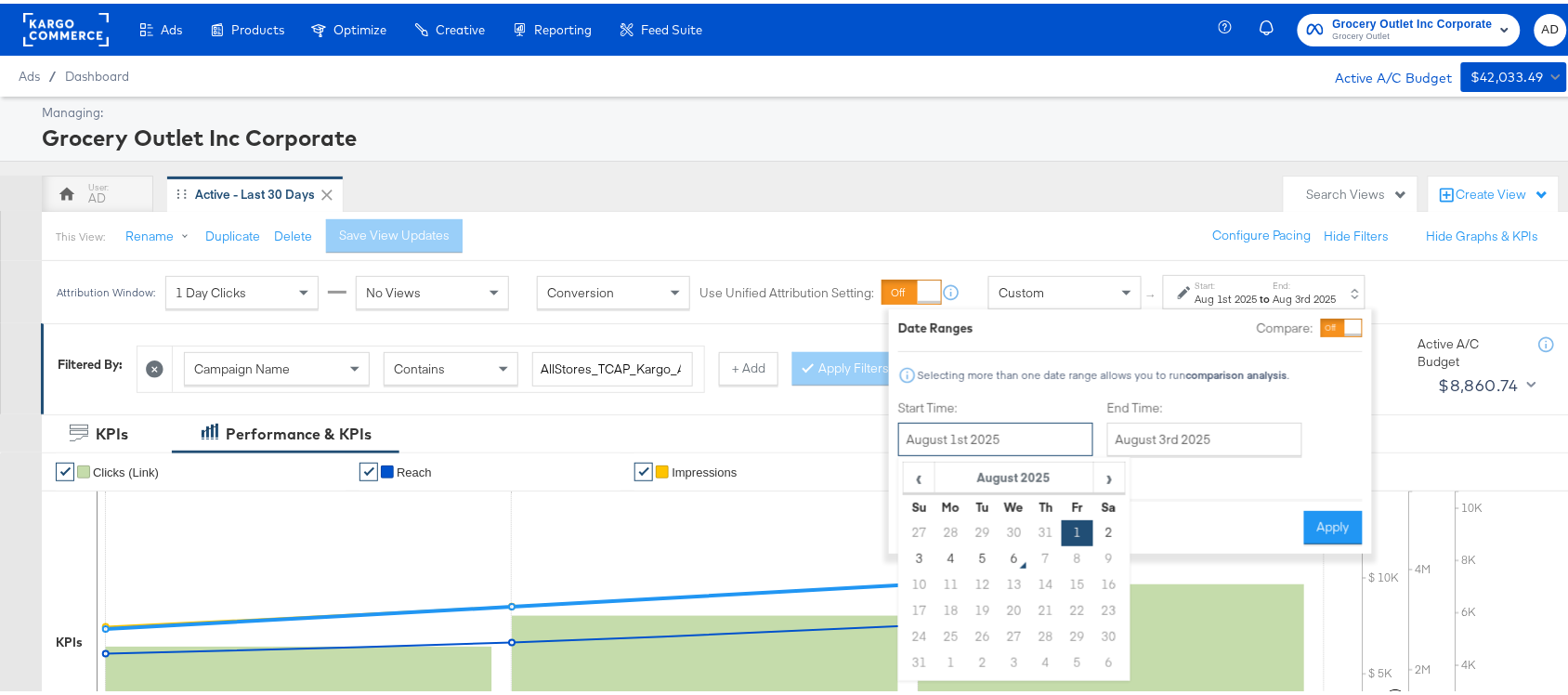 click on "August 1st 2025" at bounding box center [996, 436] 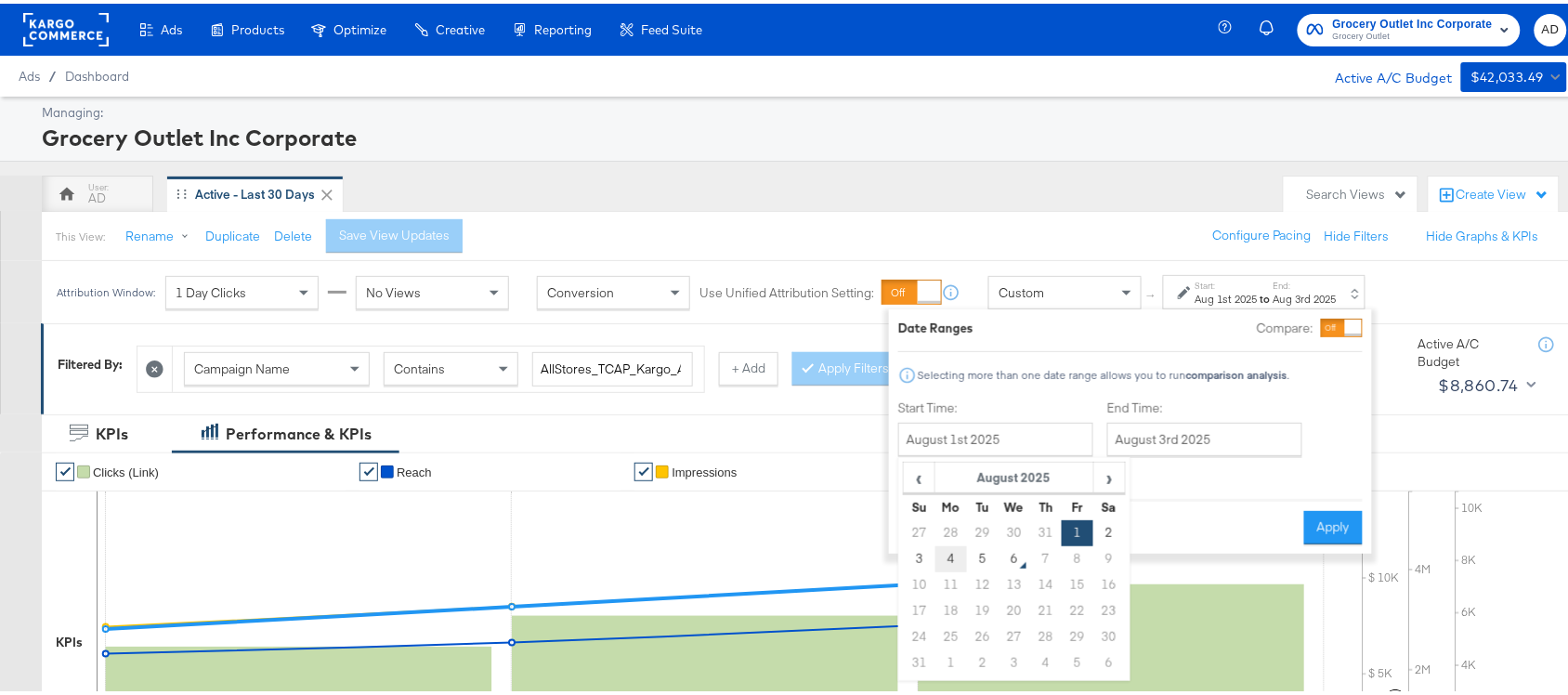 click on "4" at bounding box center (951, 556) 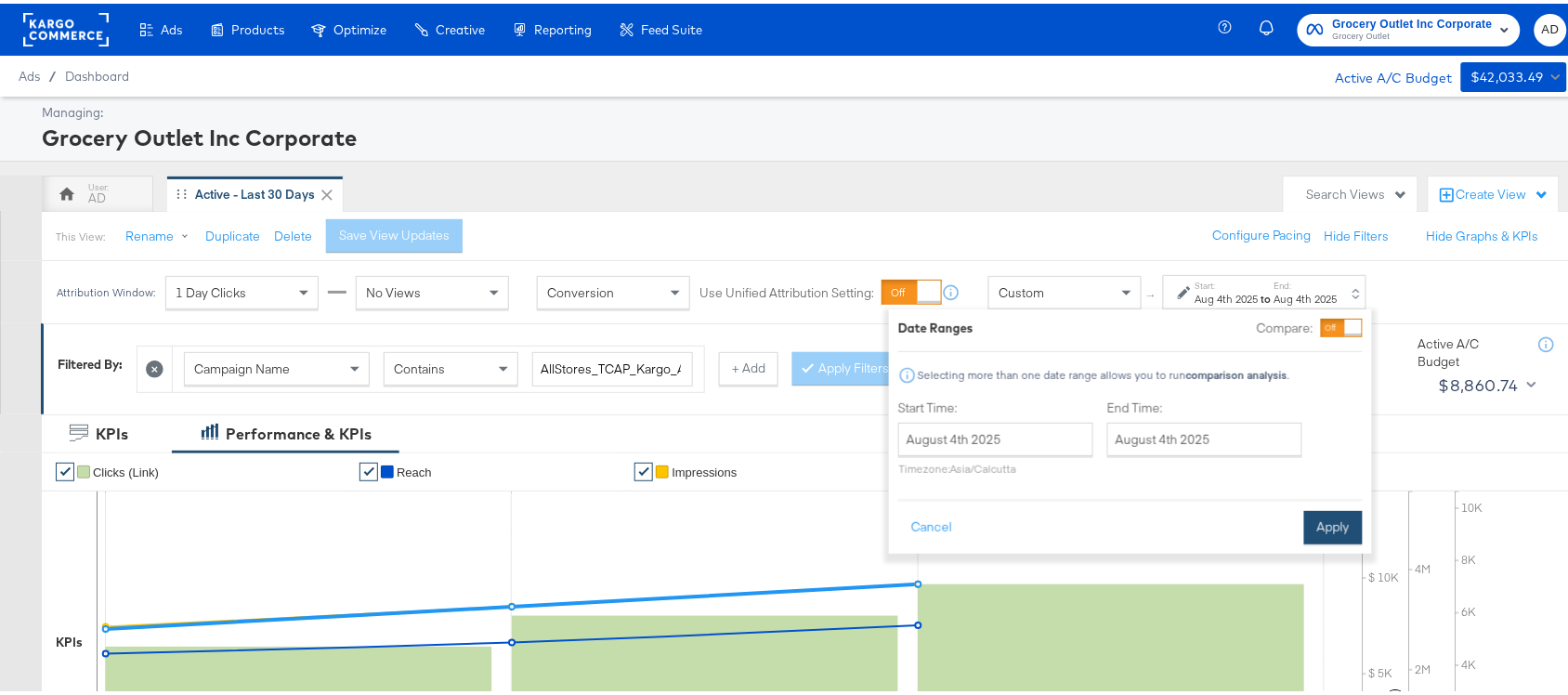 click on "Apply" at bounding box center [1333, 524] 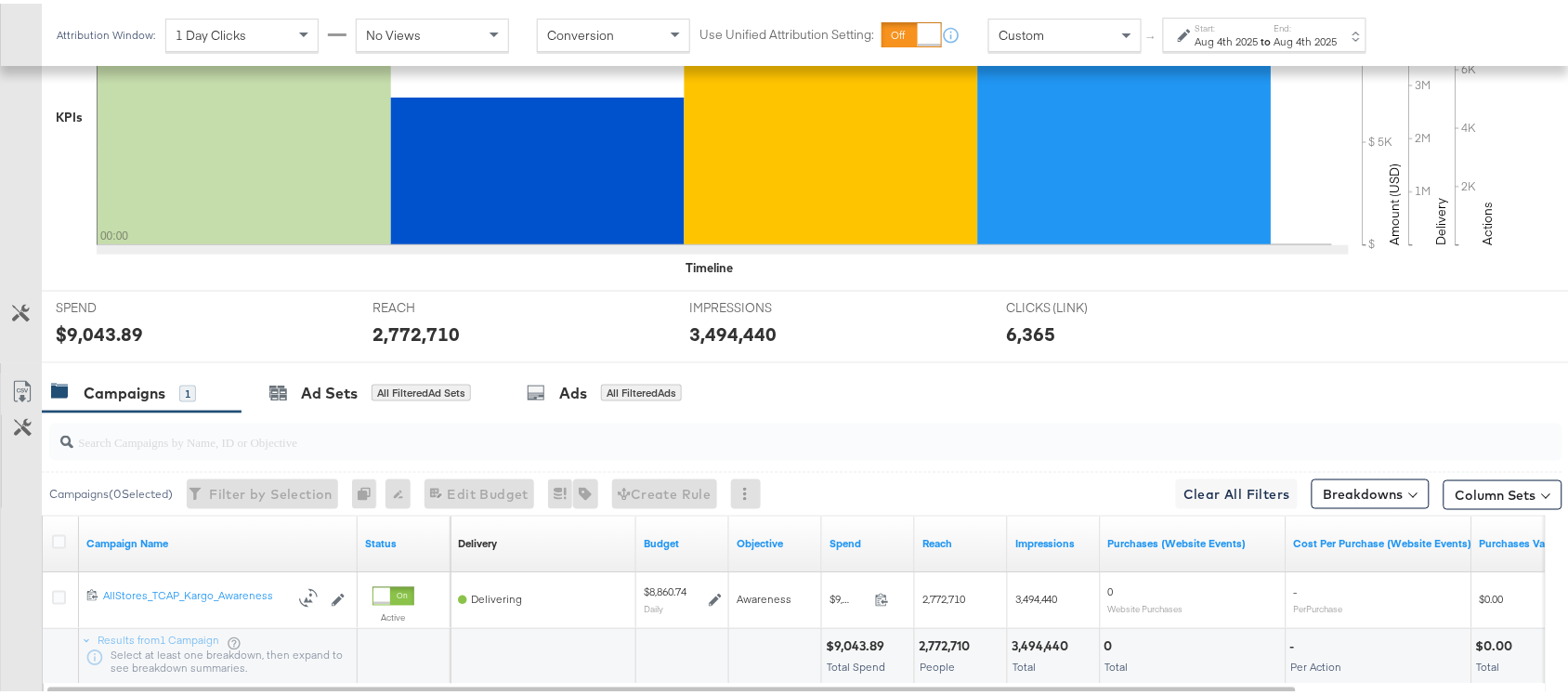 scroll, scrollTop: 648, scrollLeft: 0, axis: vertical 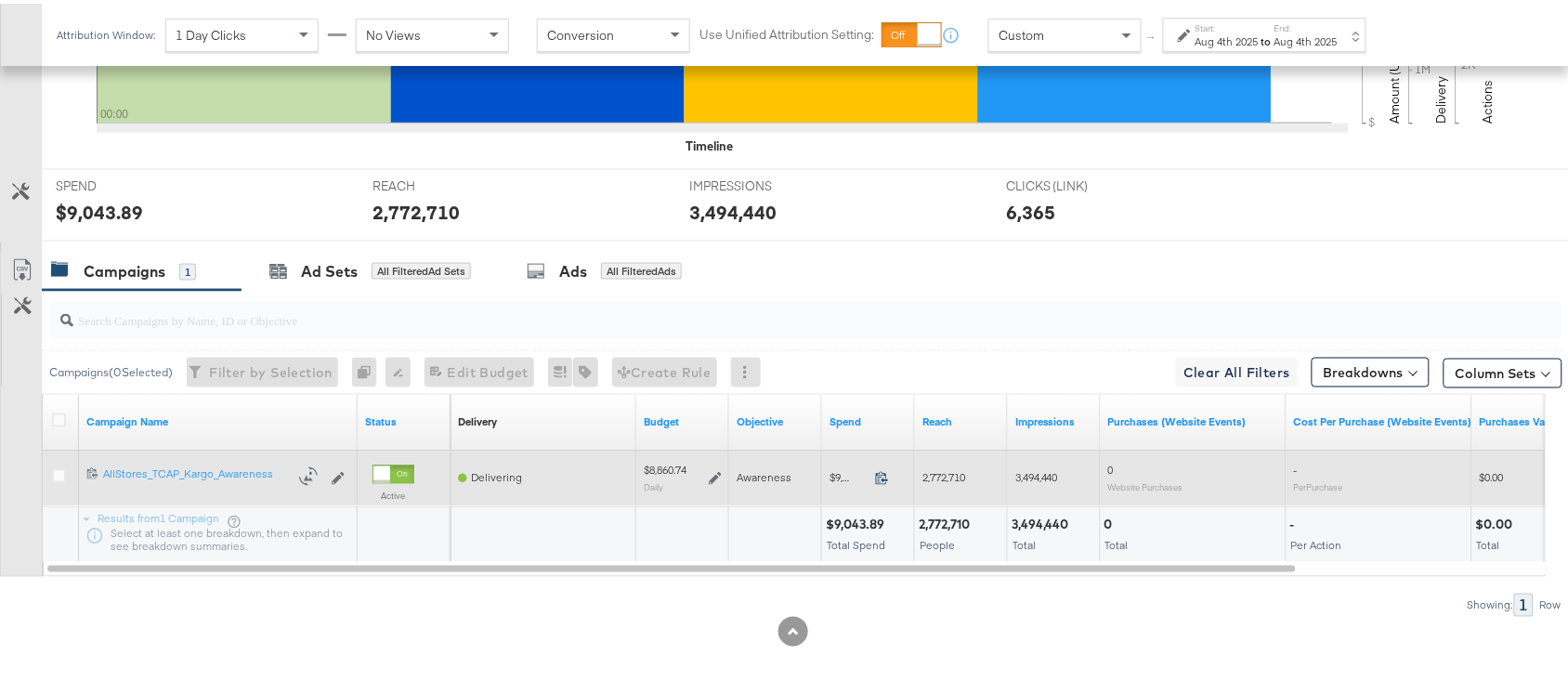 click 